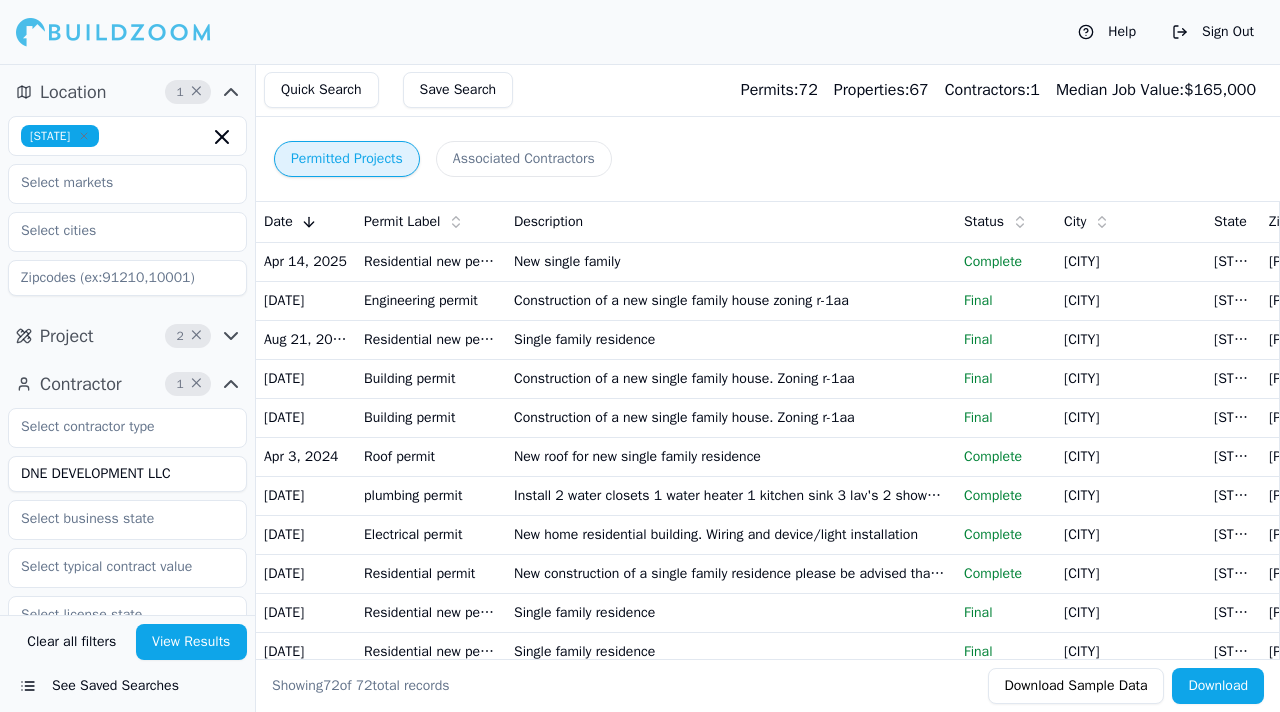 scroll, scrollTop: 0, scrollLeft: 0, axis: both 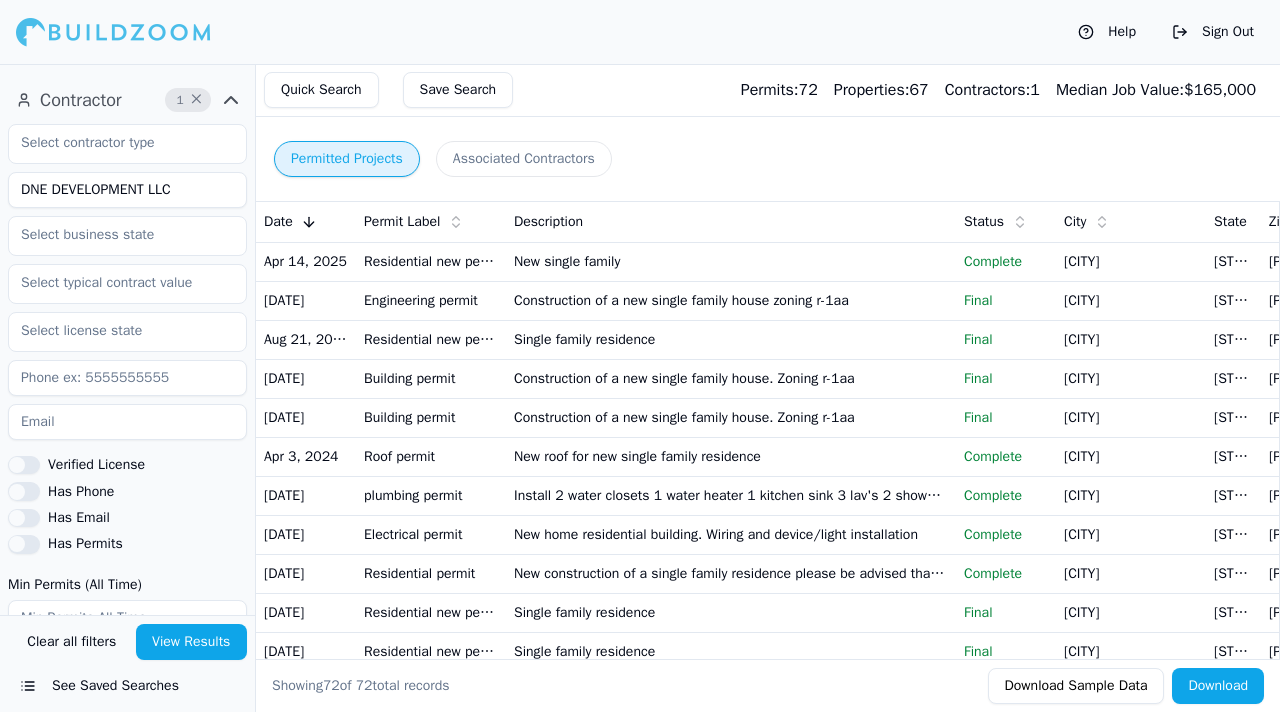 click on "DNE DEVELOPMENT LLC" at bounding box center (127, 190) 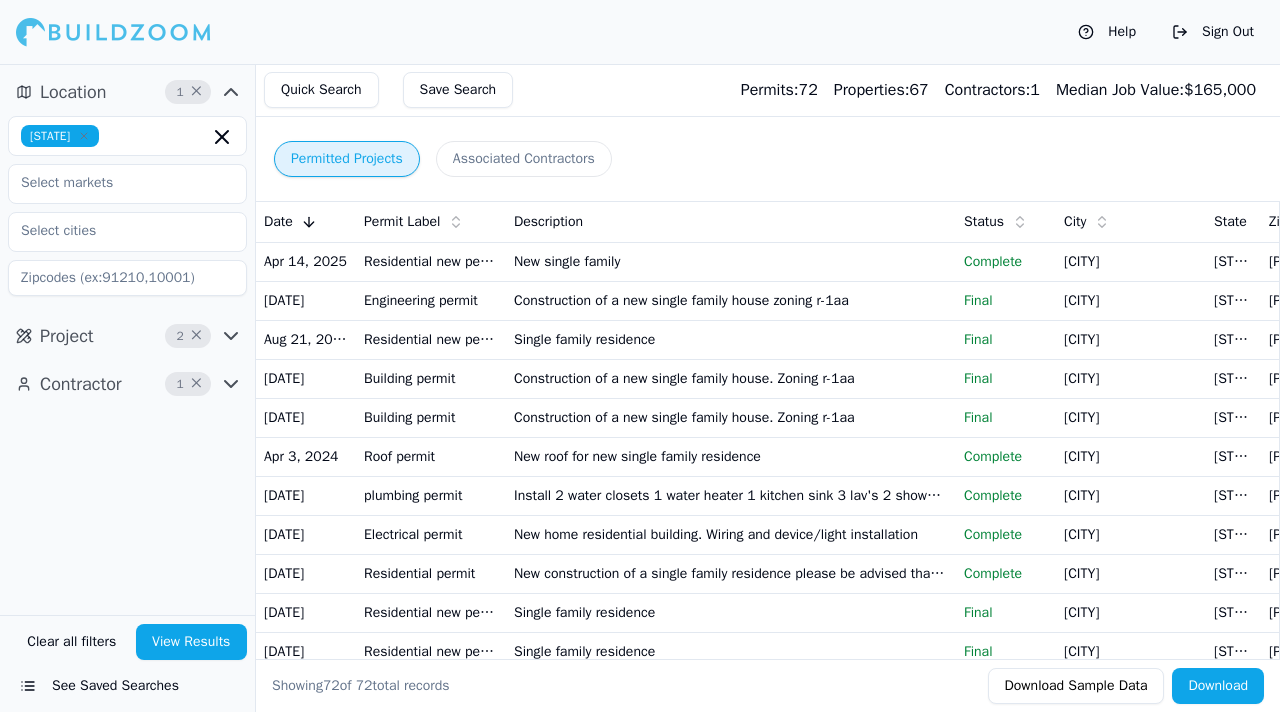 click on "×" at bounding box center (198, 92) 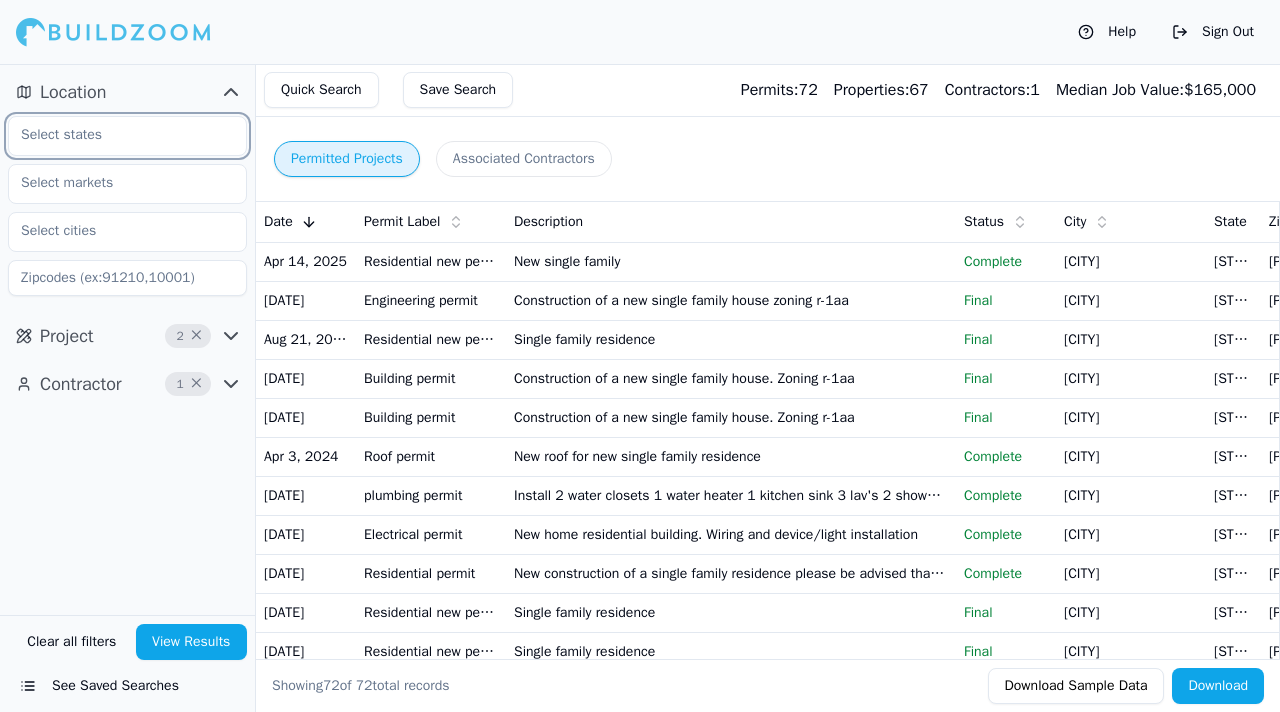 click at bounding box center (115, 135) 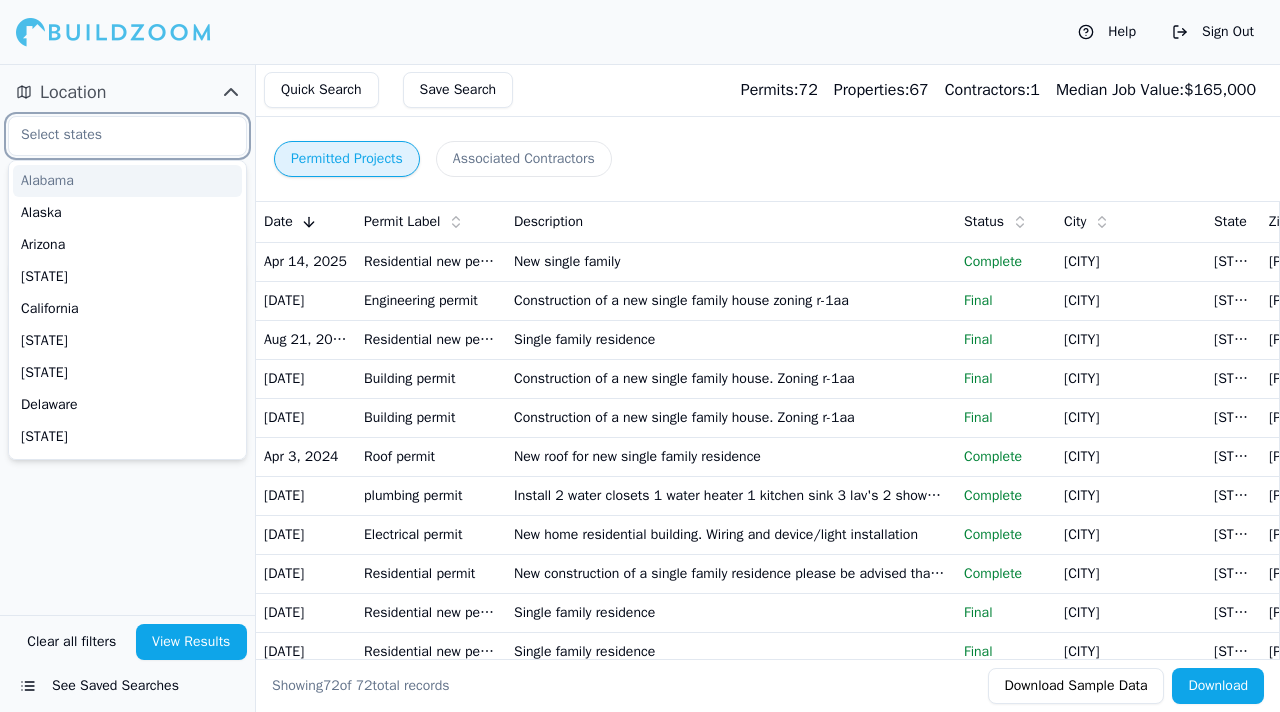 type on "f" 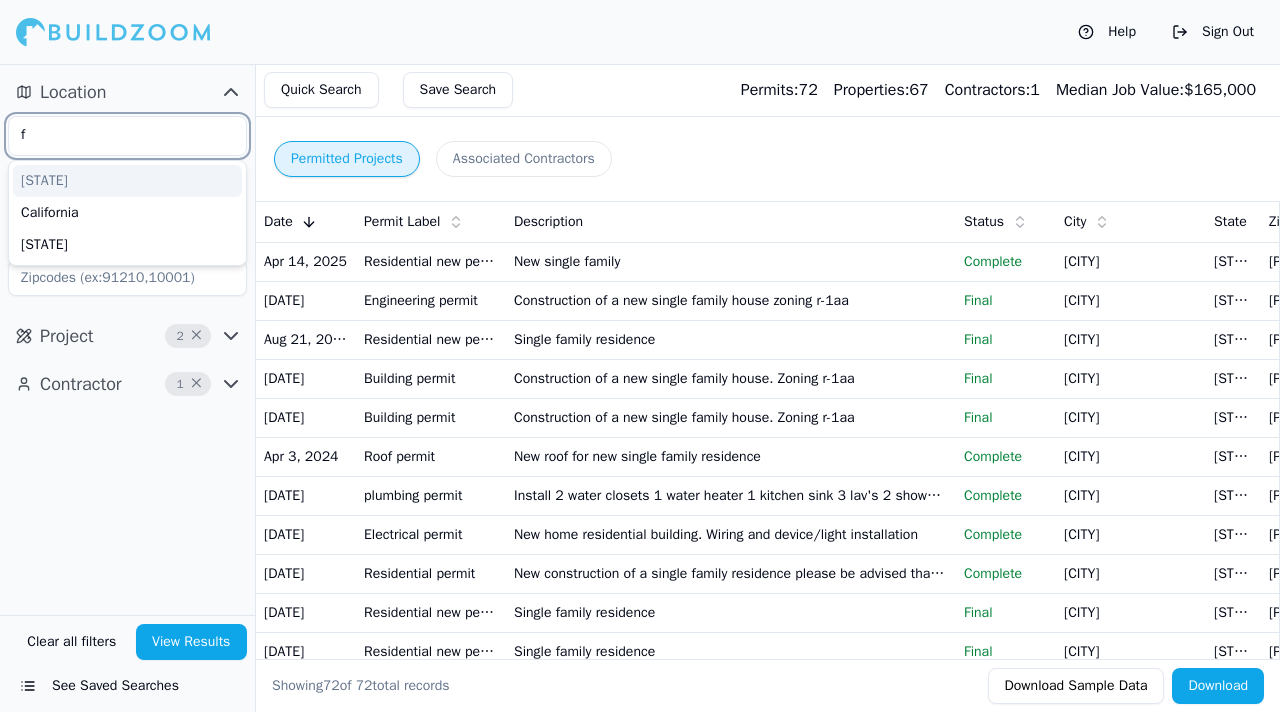 click on "[STATE]" at bounding box center [127, 181] 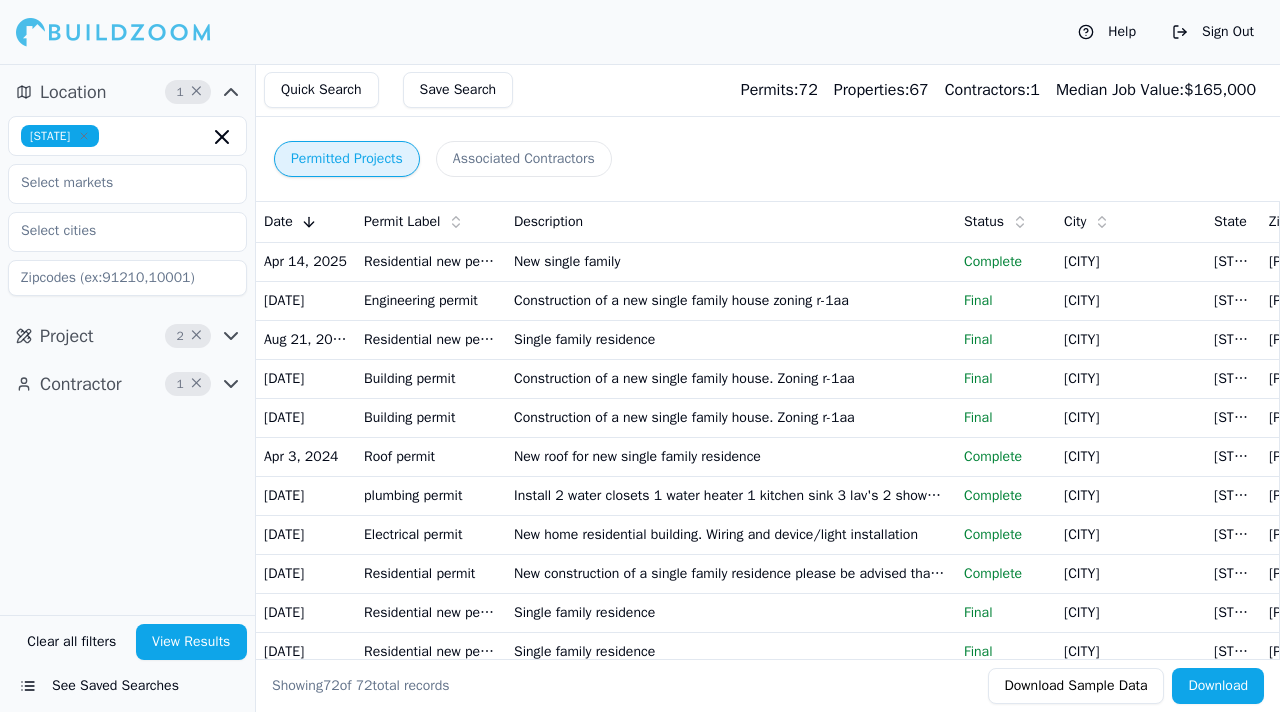 click on "Location 1 × [STATE]" at bounding box center [127, 190] 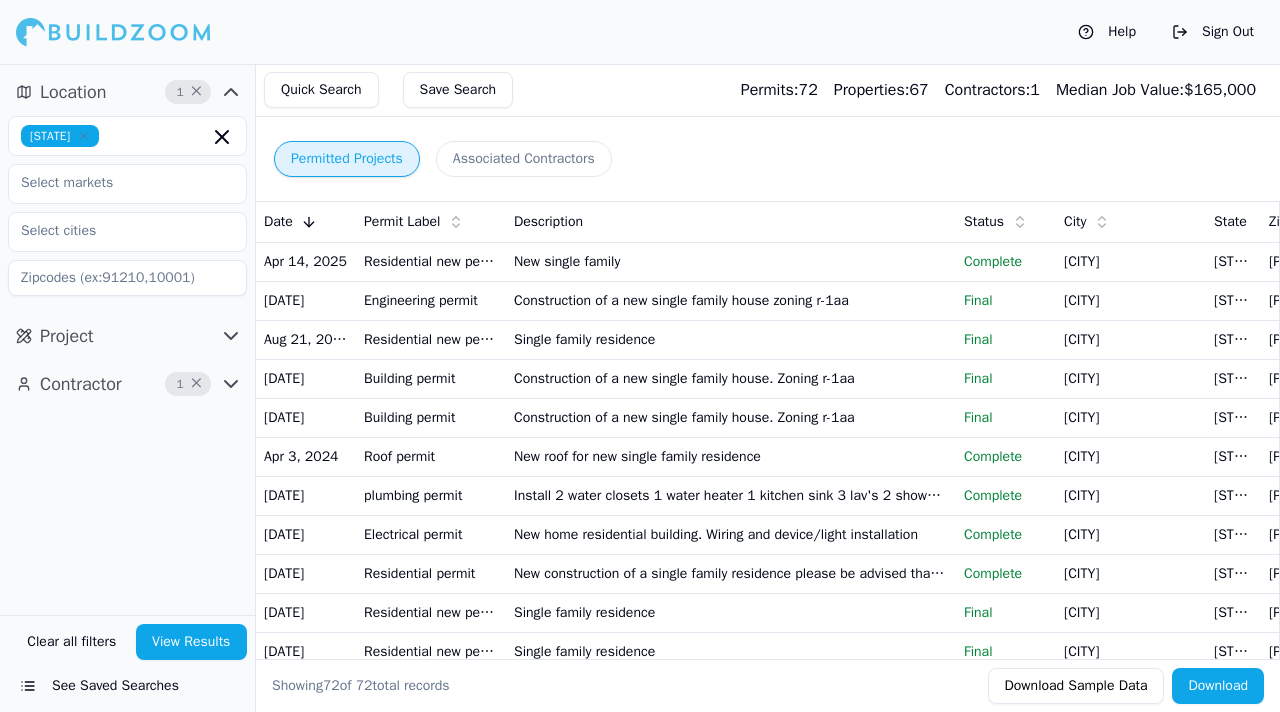 click 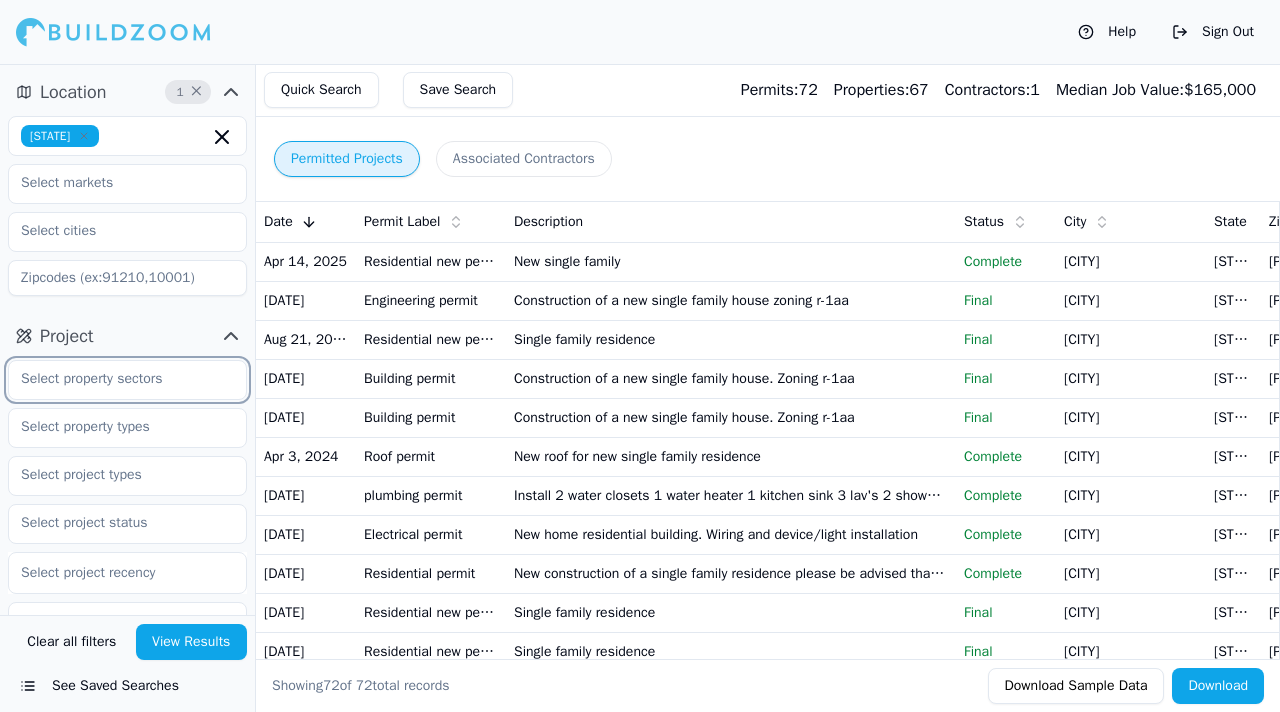 click at bounding box center (115, 379) 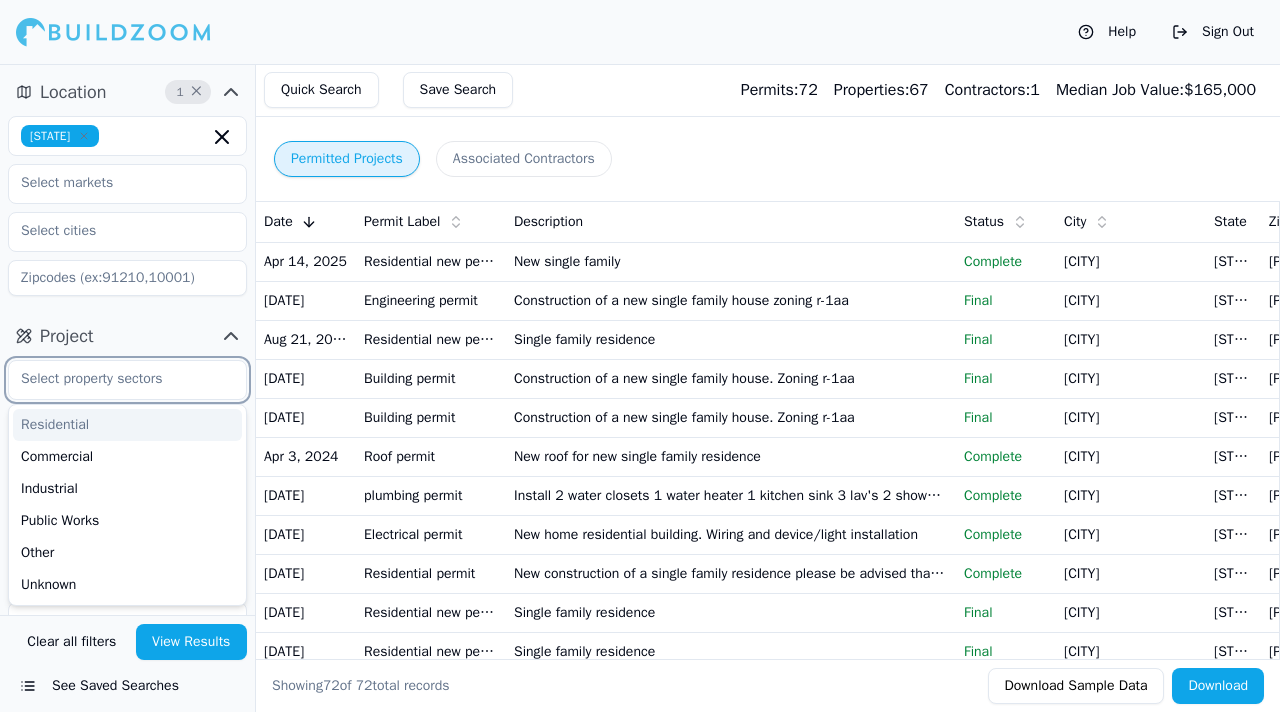 click on "Residential" at bounding box center (127, 425) 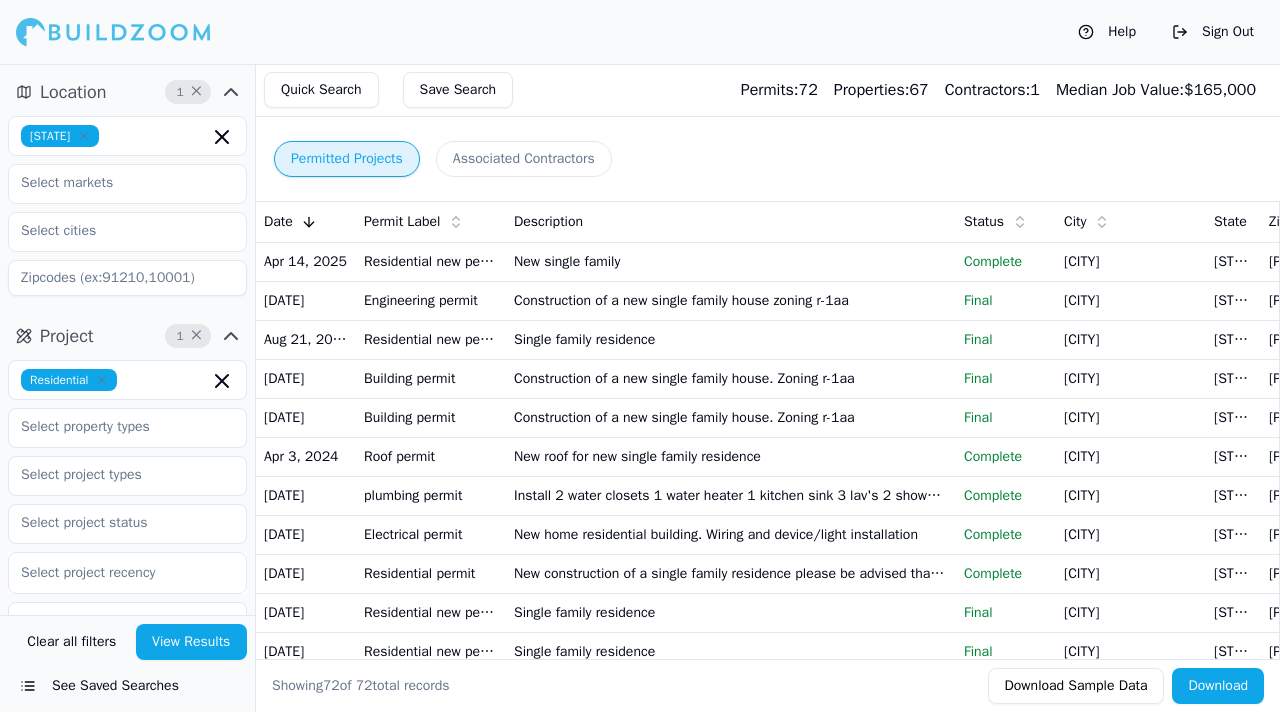 drag, startPoint x: 111, startPoint y: 319, endPoint x: 137, endPoint y: 360, distance: 48.548943 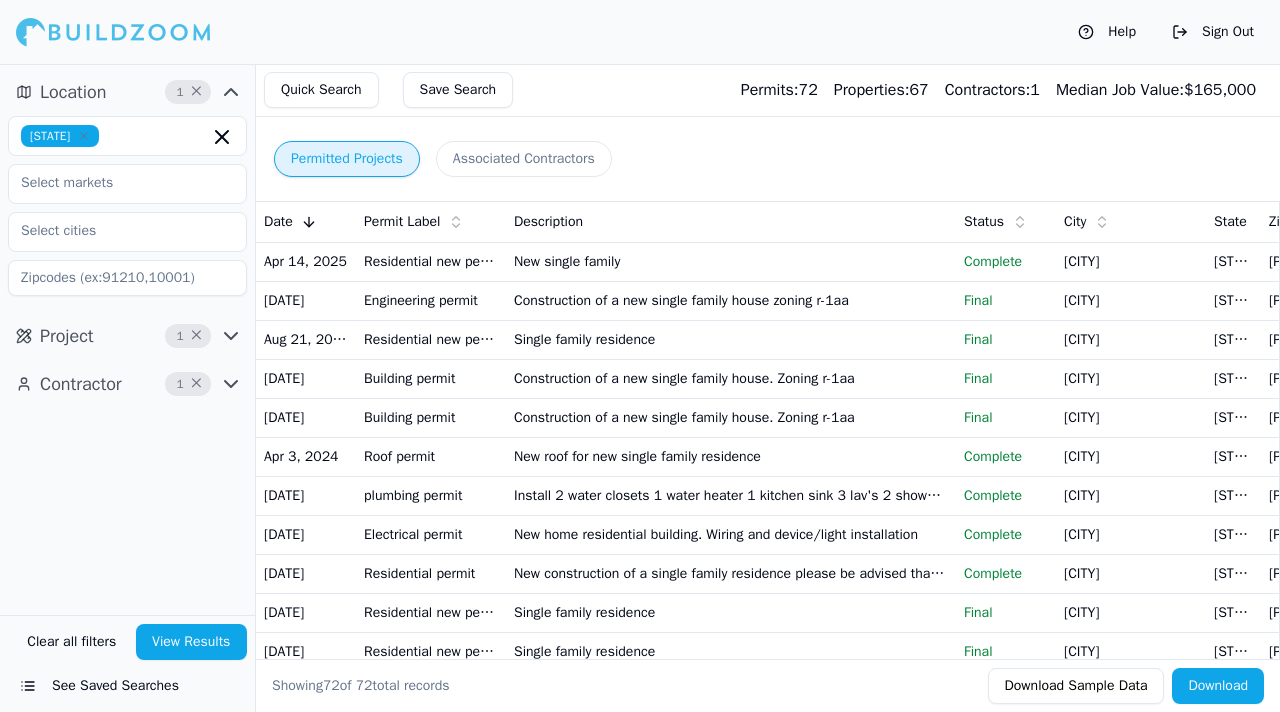 click 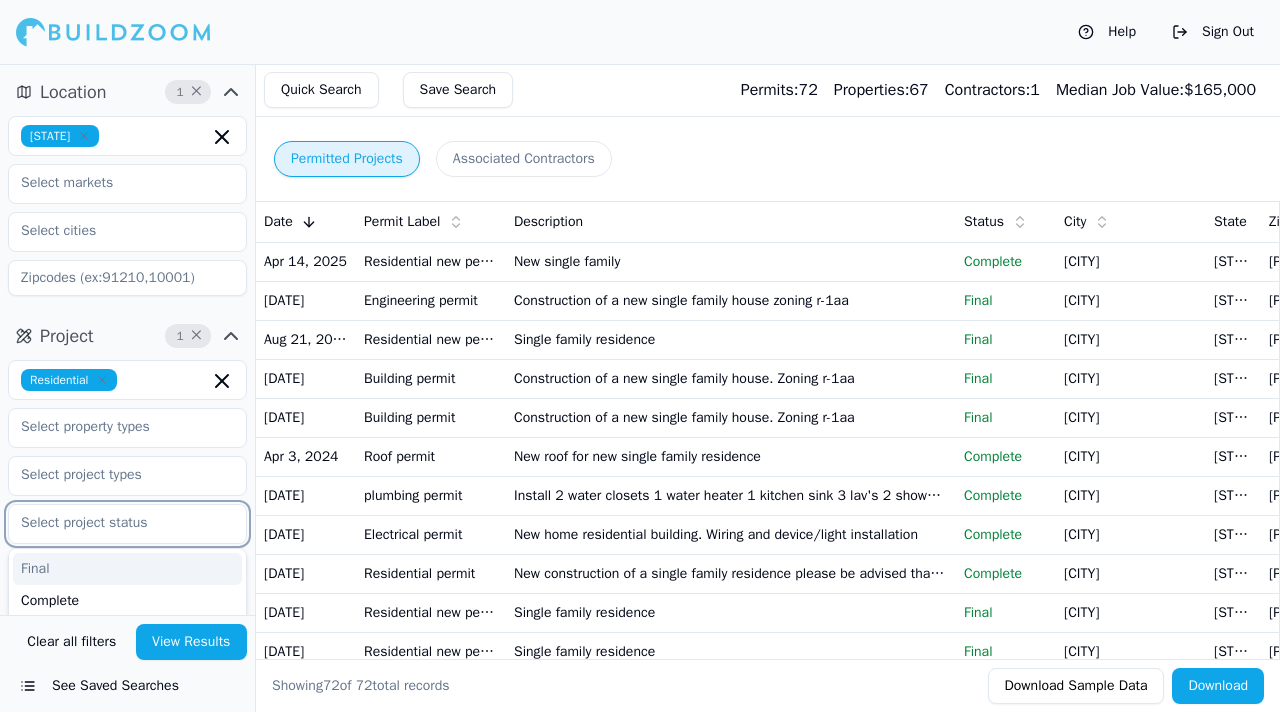 click at bounding box center (115, 523) 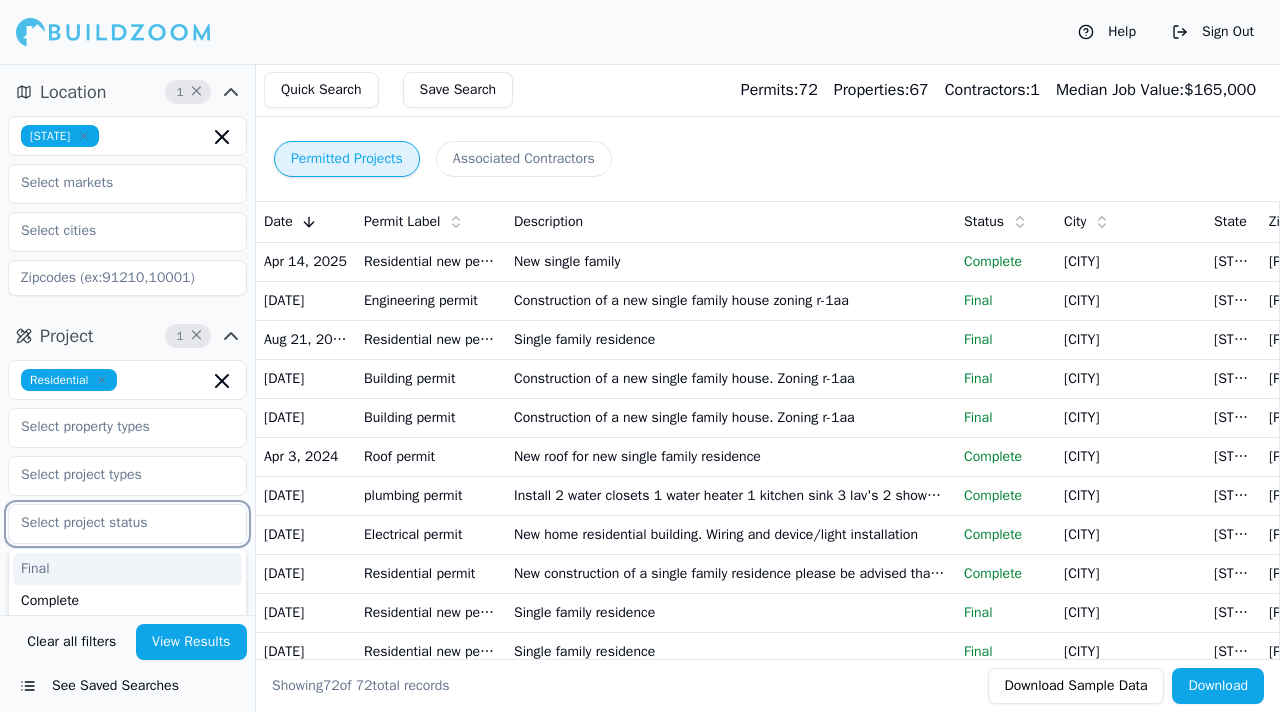 click on "Final" at bounding box center [127, 569] 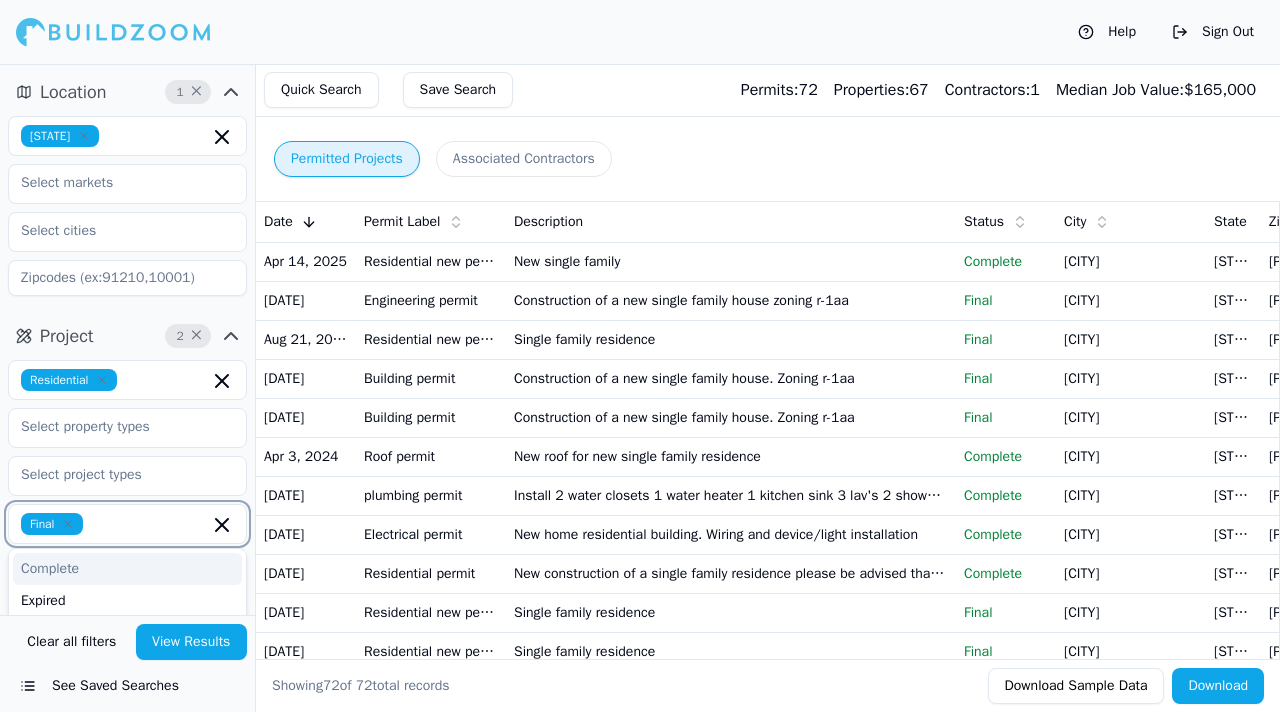 click on "Complete" at bounding box center [127, 569] 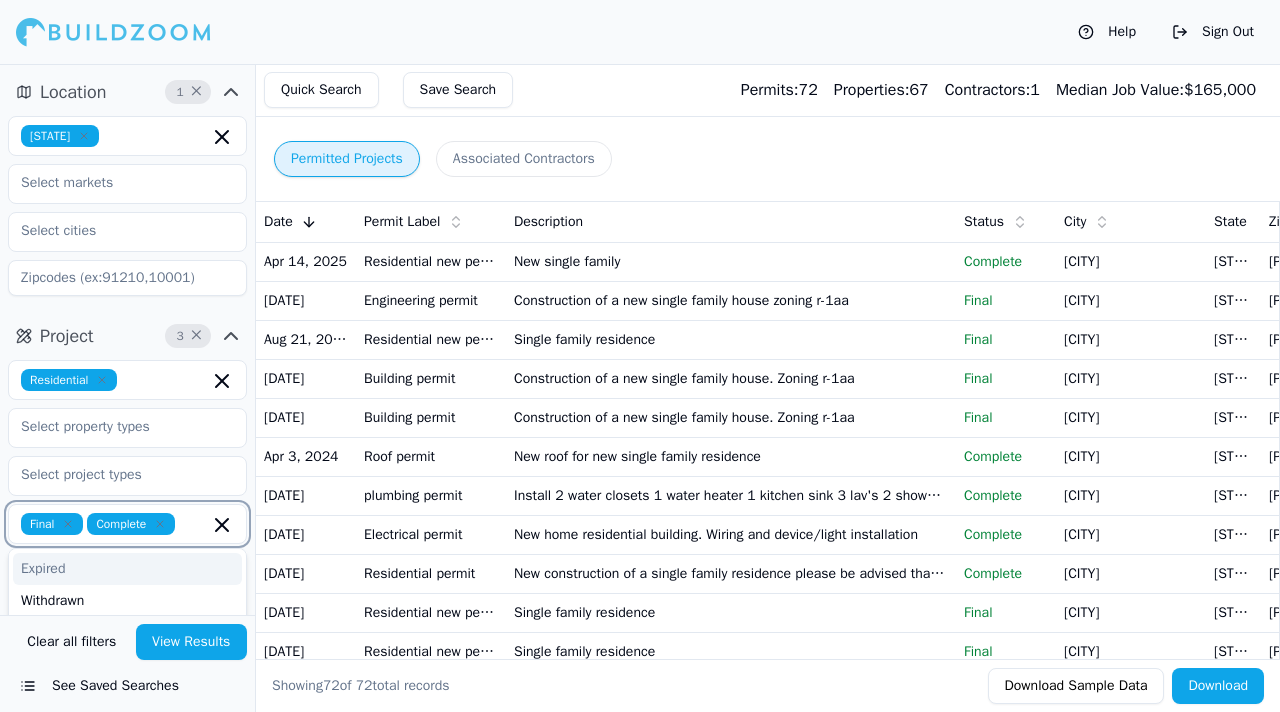 click 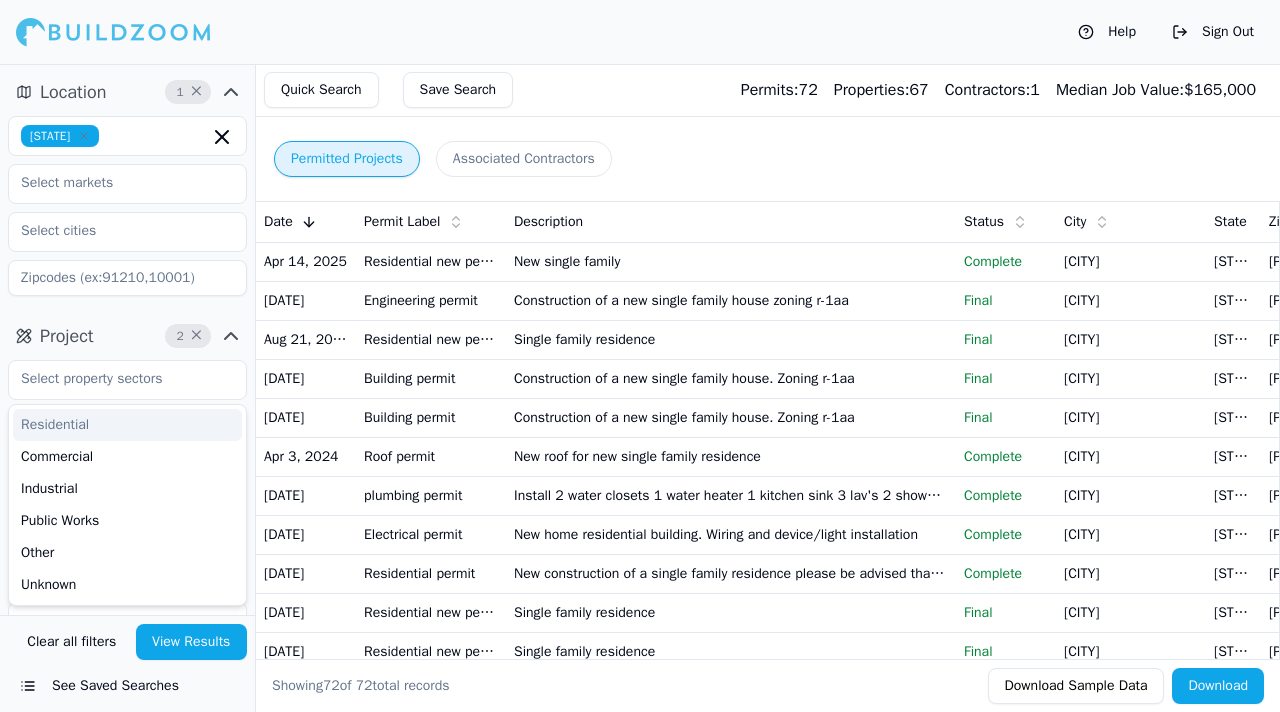 click on "Project 2 × Residential Commercial Industrial Public Works Other Unknown Final Complete Select project recency" at bounding box center (127, 529) 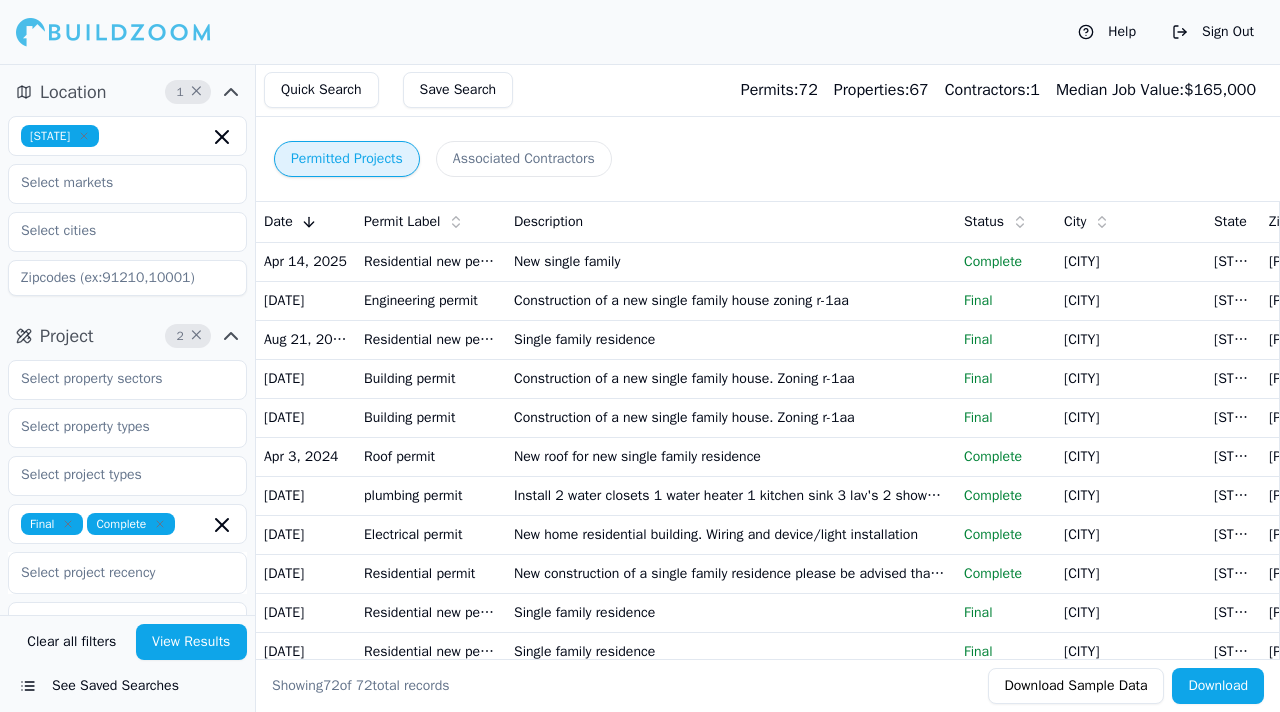 click 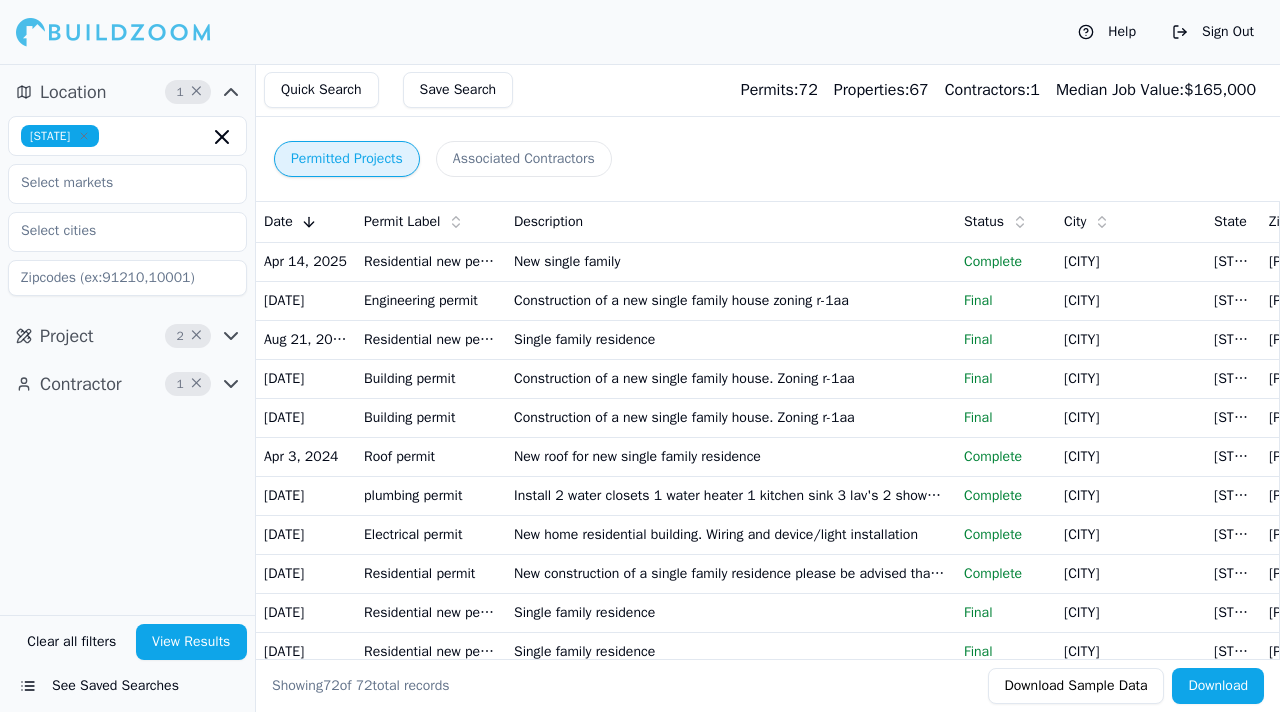 click 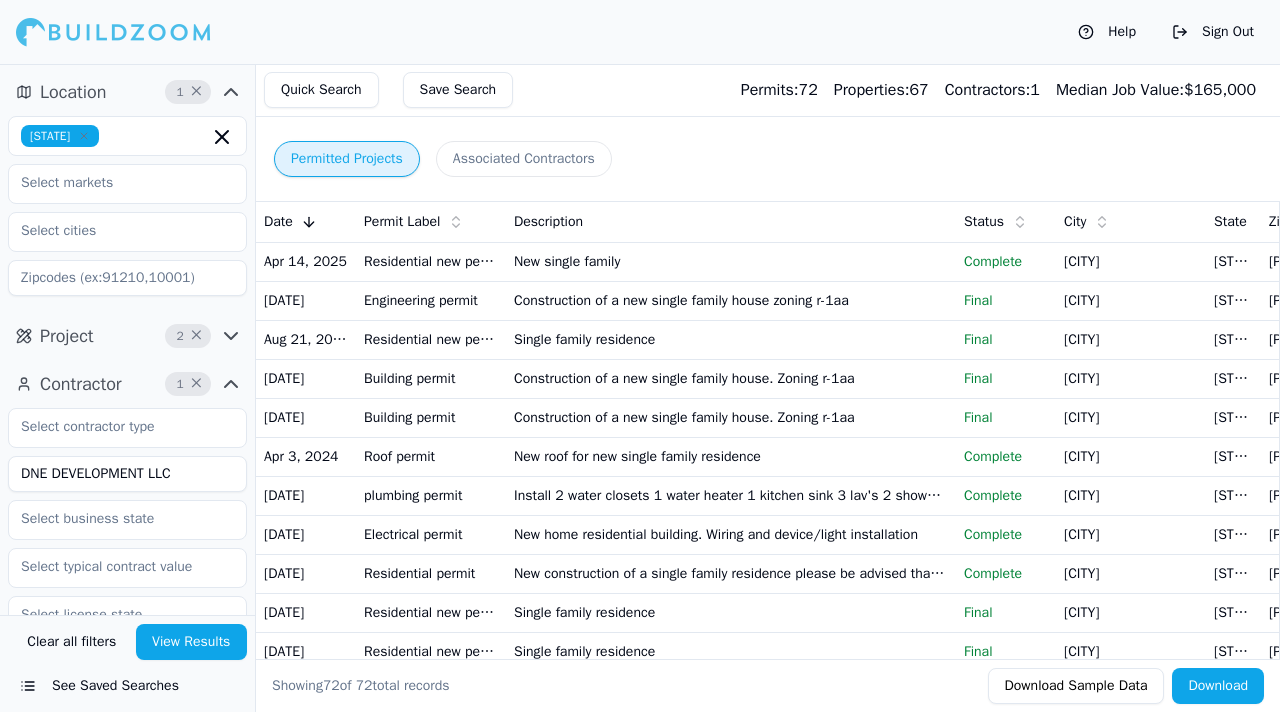 click on "DNE DEVELOPMENT LLC" at bounding box center [127, 474] 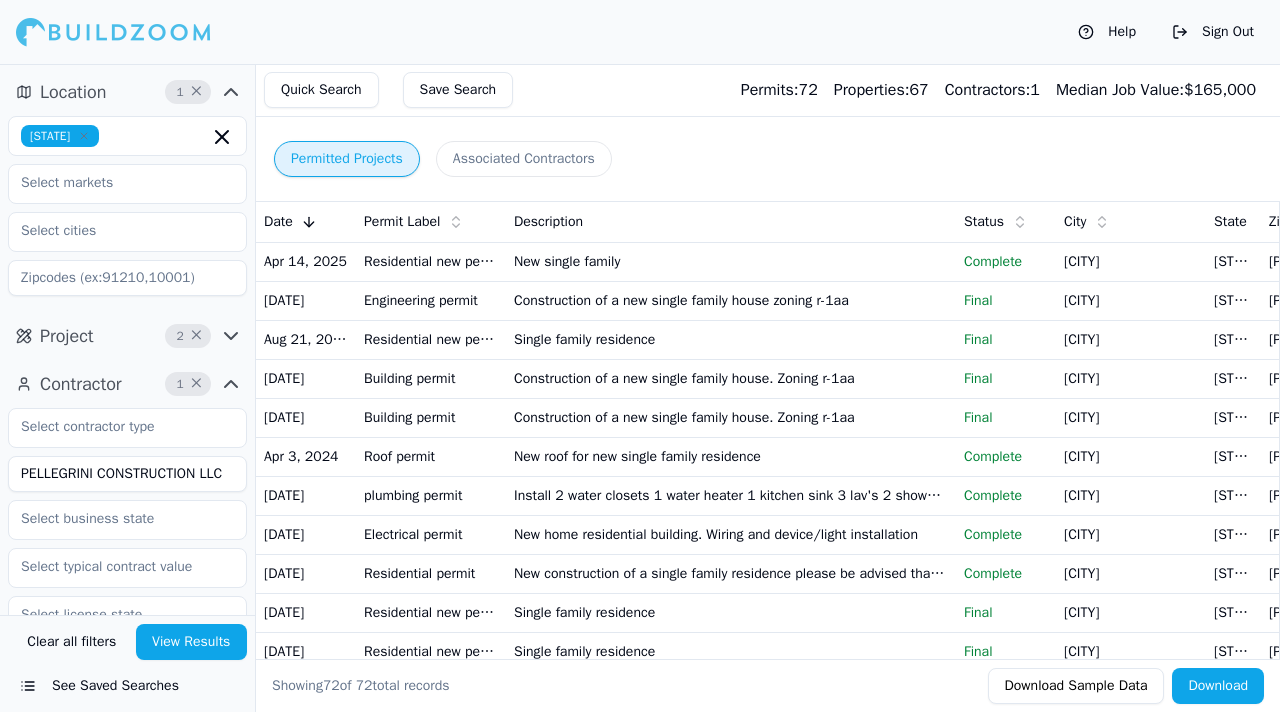 scroll, scrollTop: 0, scrollLeft: 7, axis: horizontal 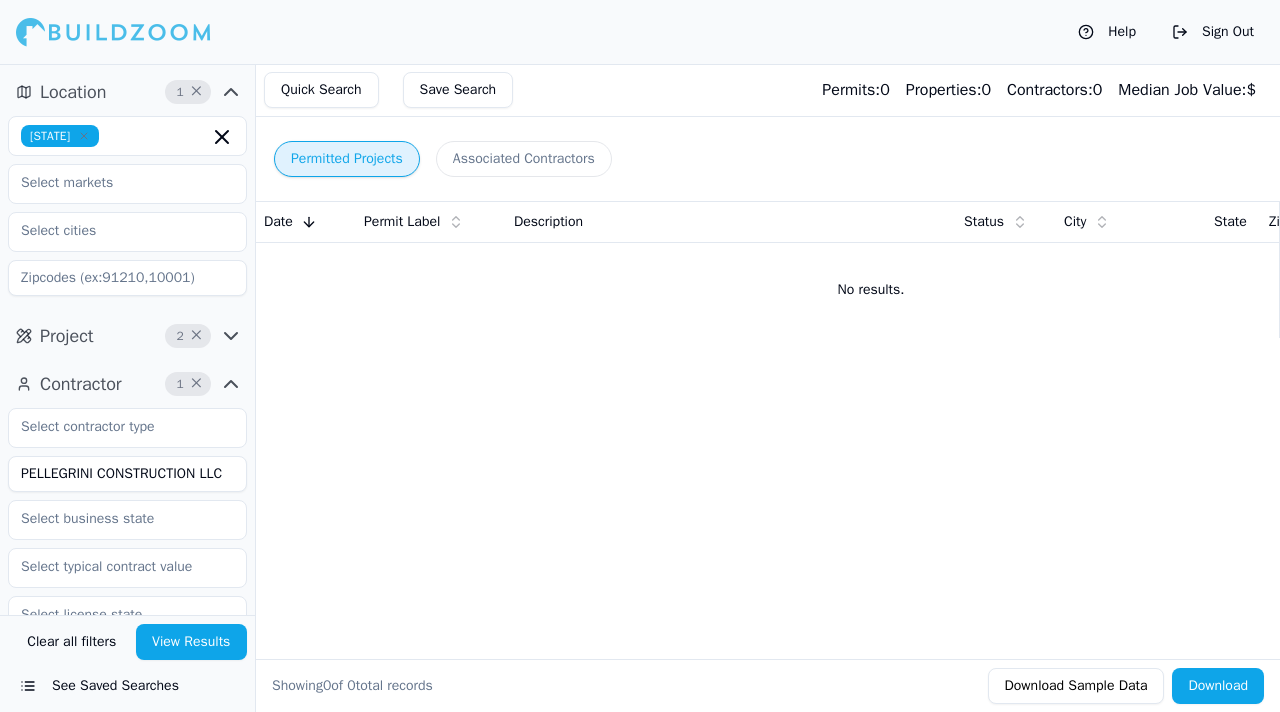 click 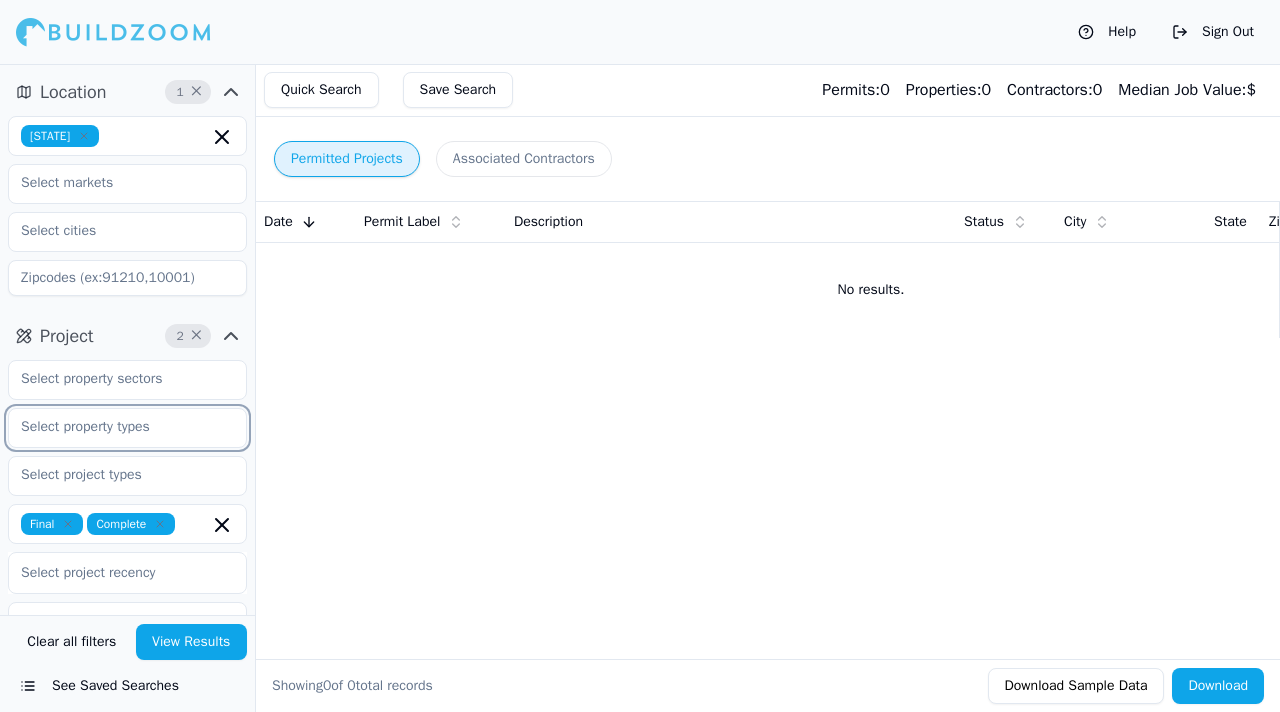 click at bounding box center (115, 427) 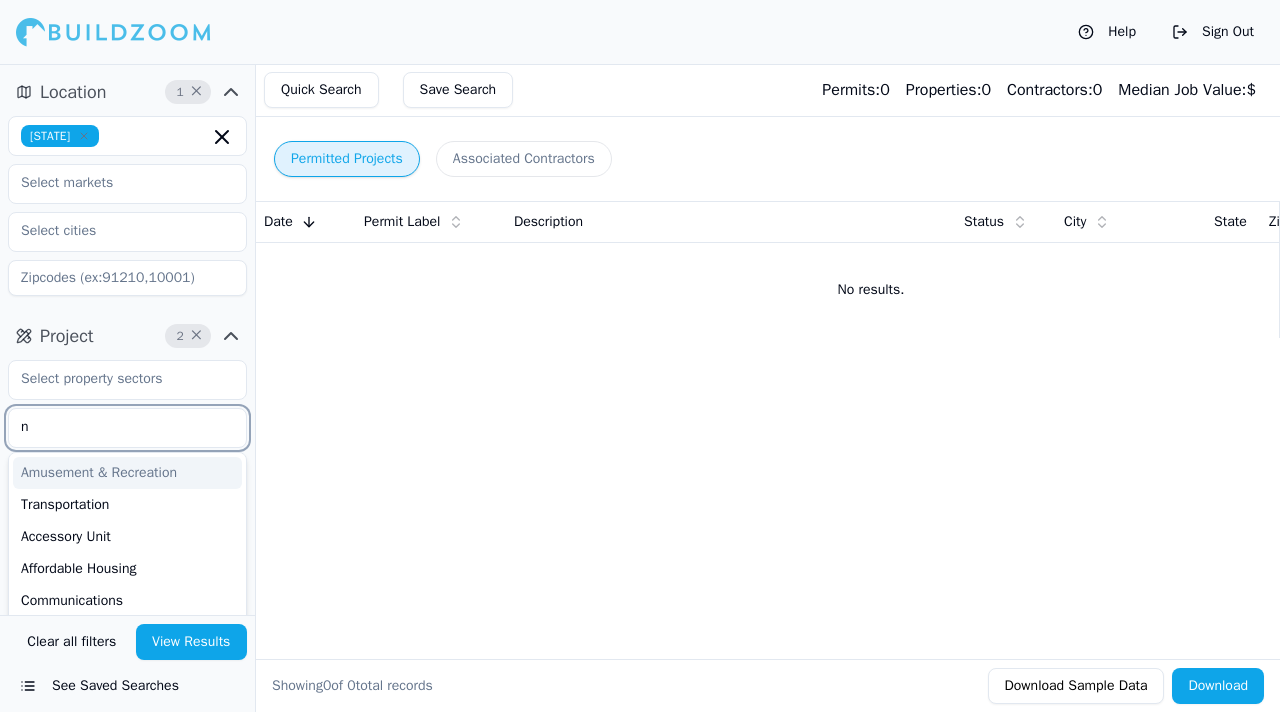 type on "ne" 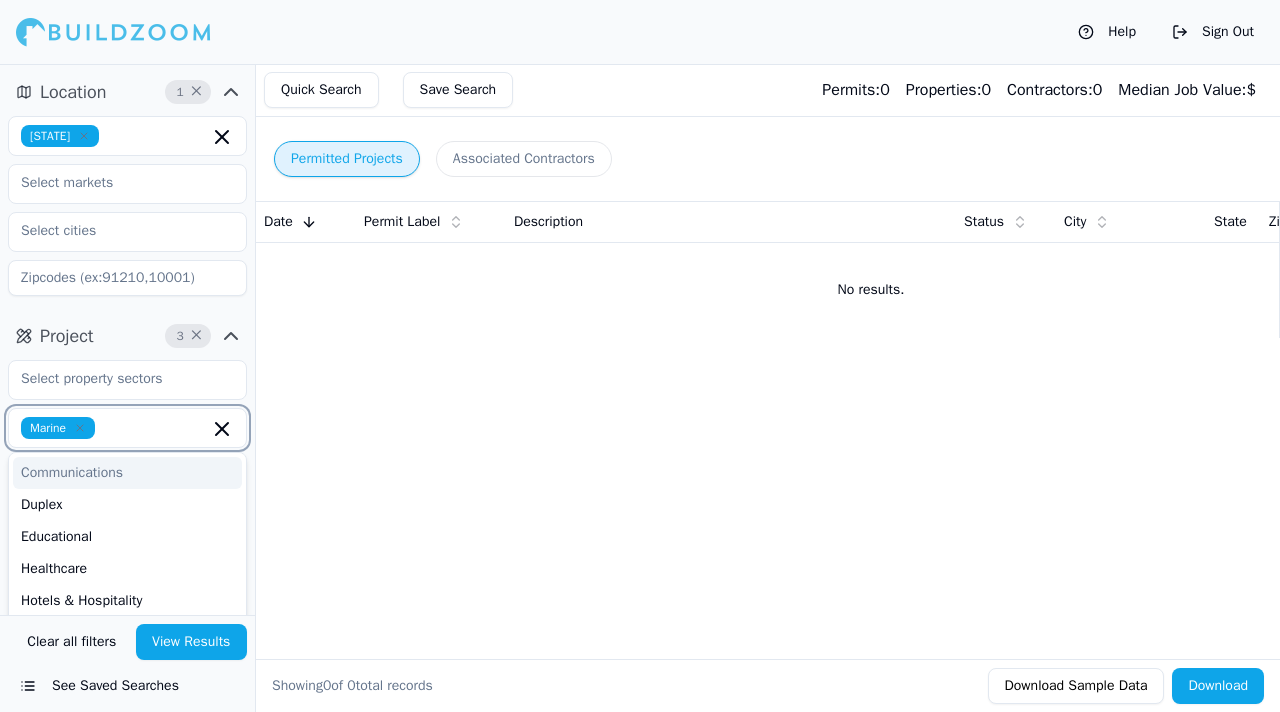 type on "w" 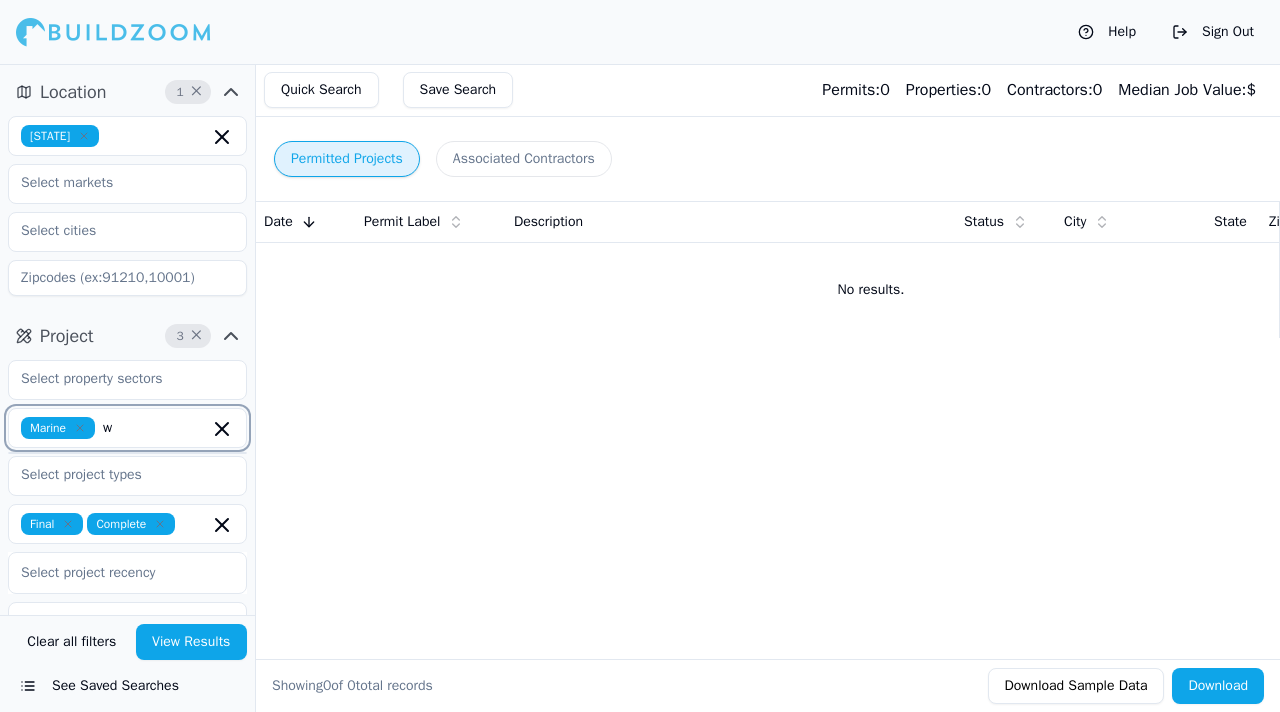 click 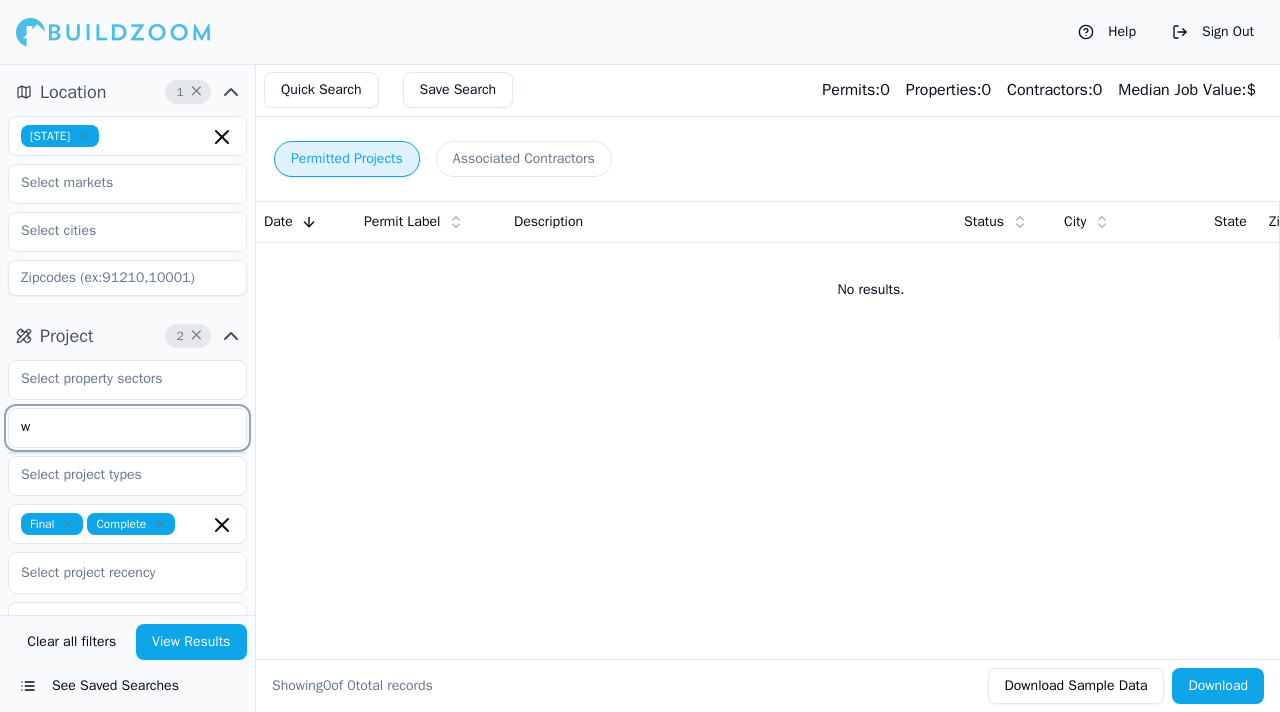 click on "w" at bounding box center [115, 427] 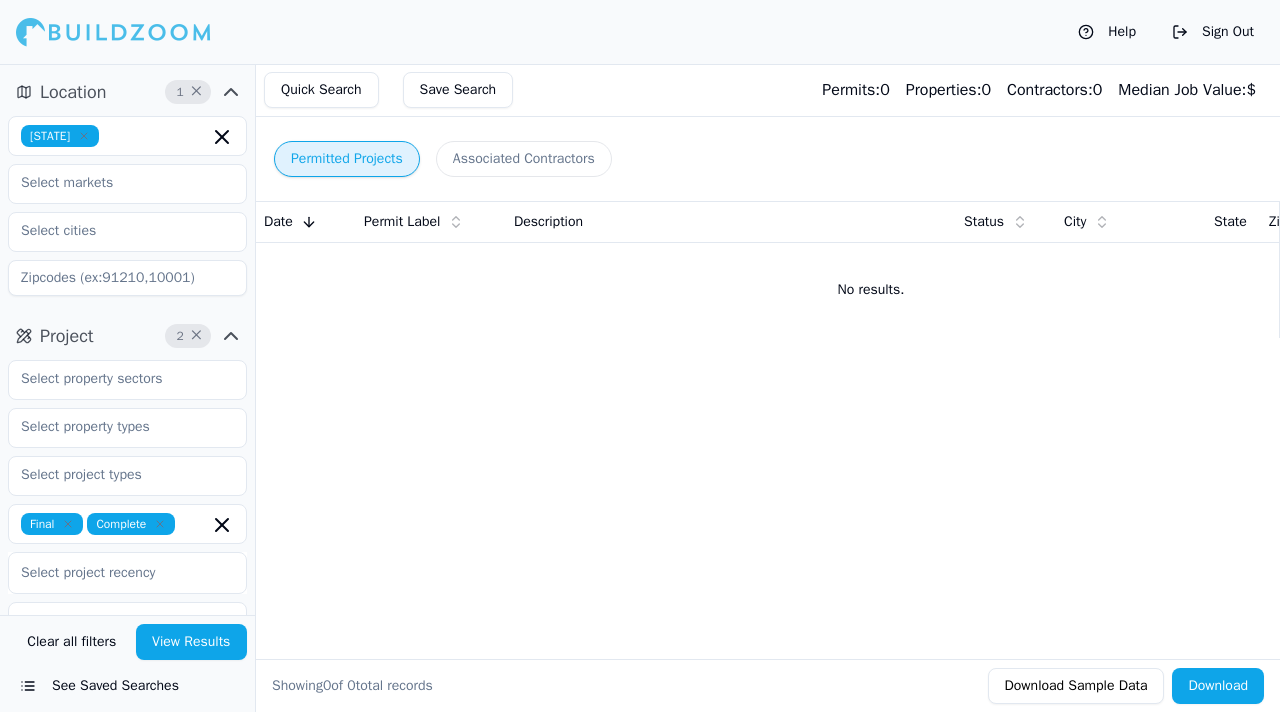 click on "Project 2 ×" at bounding box center (127, 336) 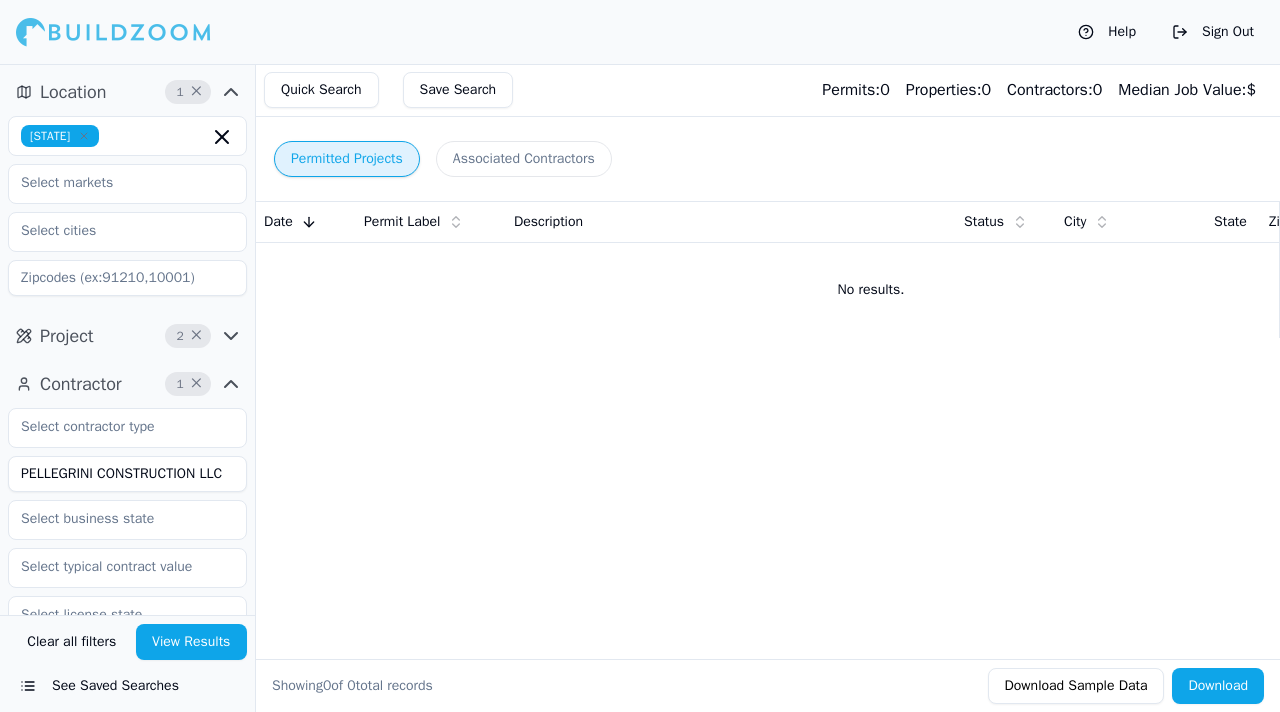 click 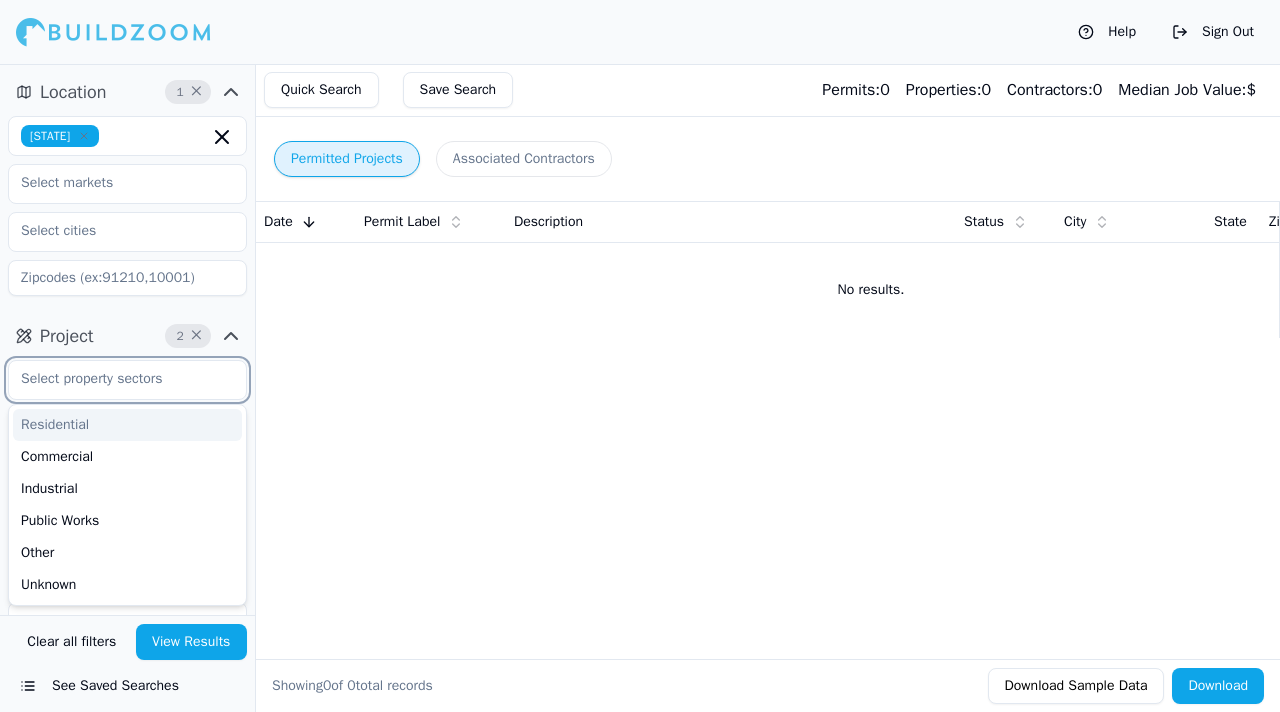 click at bounding box center (115, 379) 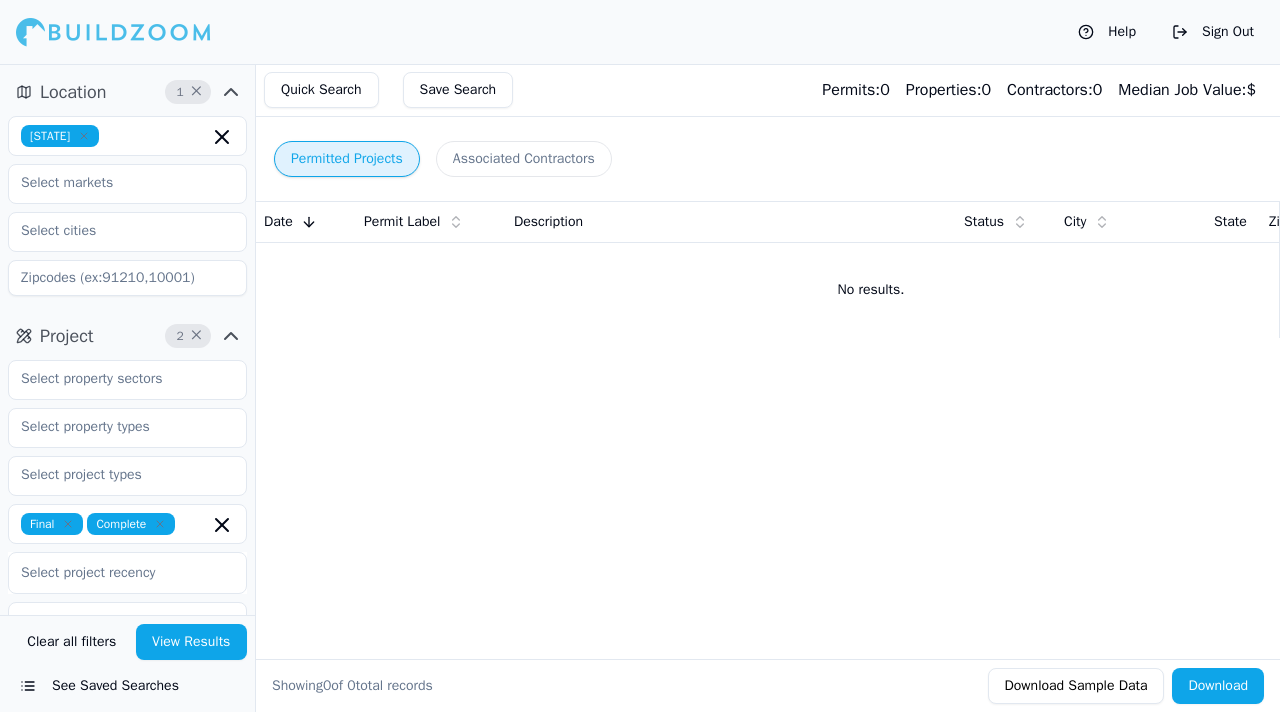 drag, startPoint x: 123, startPoint y: 333, endPoint x: 124, endPoint y: 394, distance: 61.008198 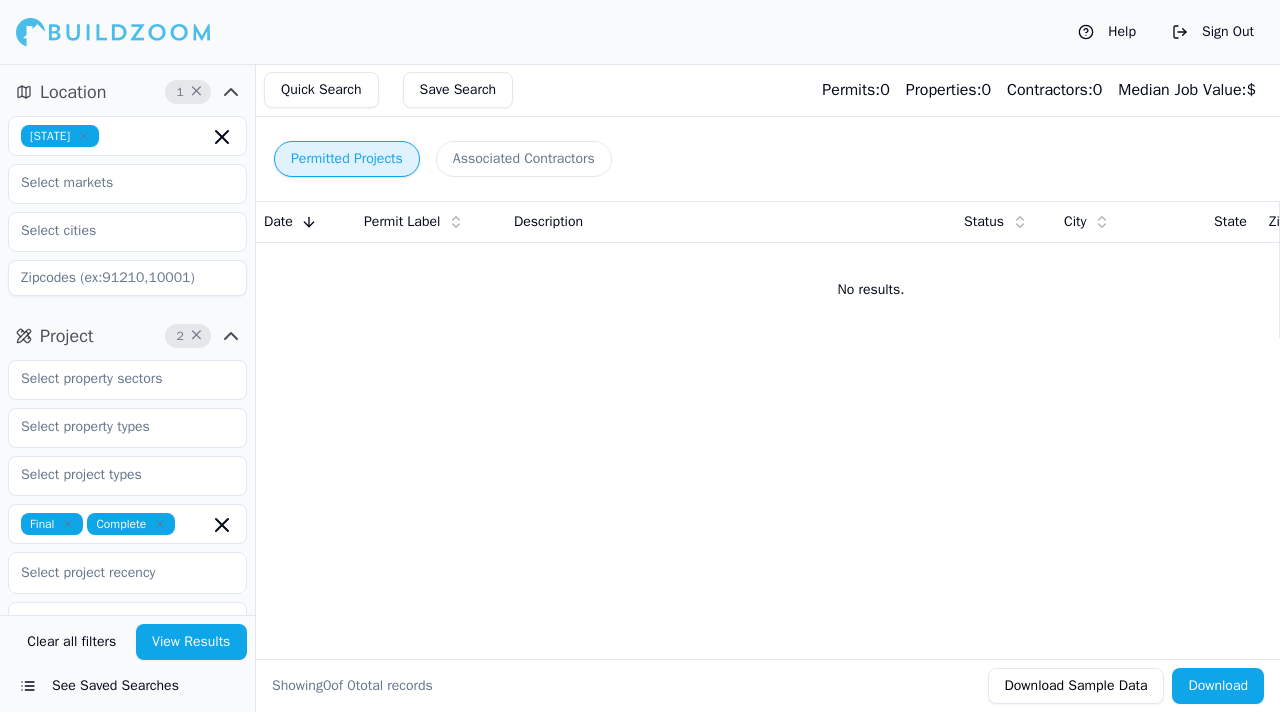 click on "Project 2 ×" at bounding box center [127, 336] 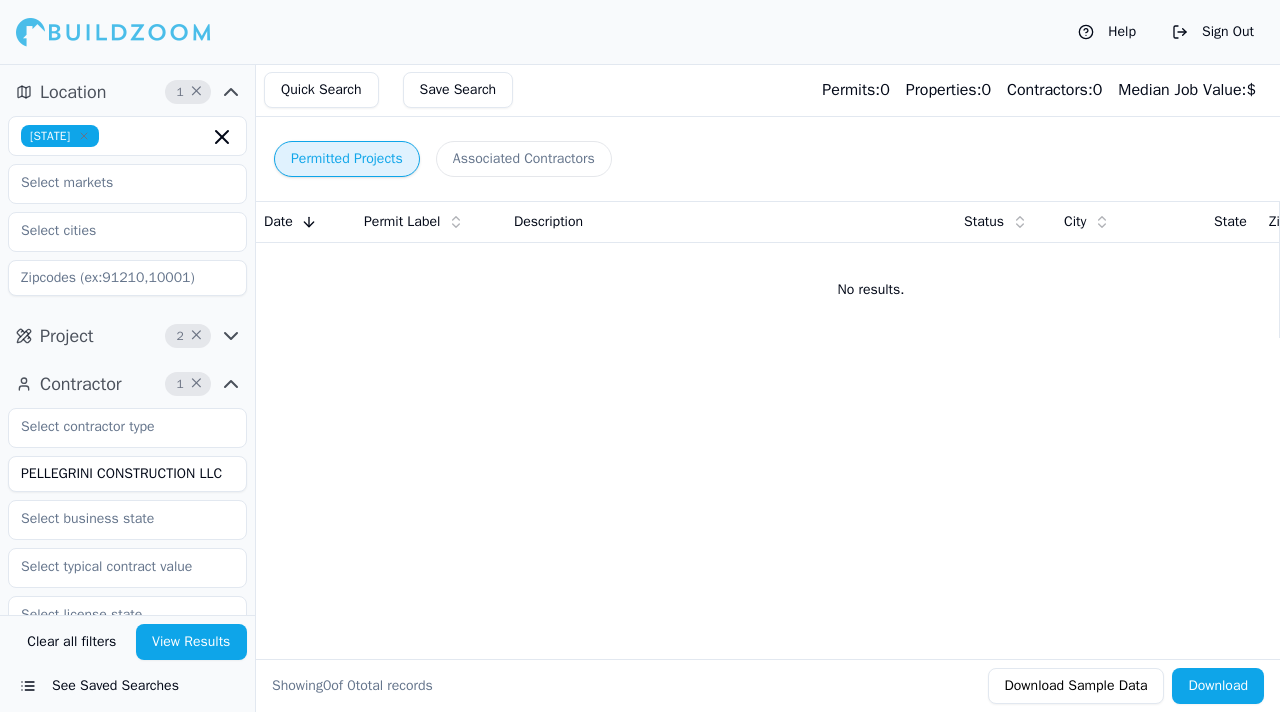 click 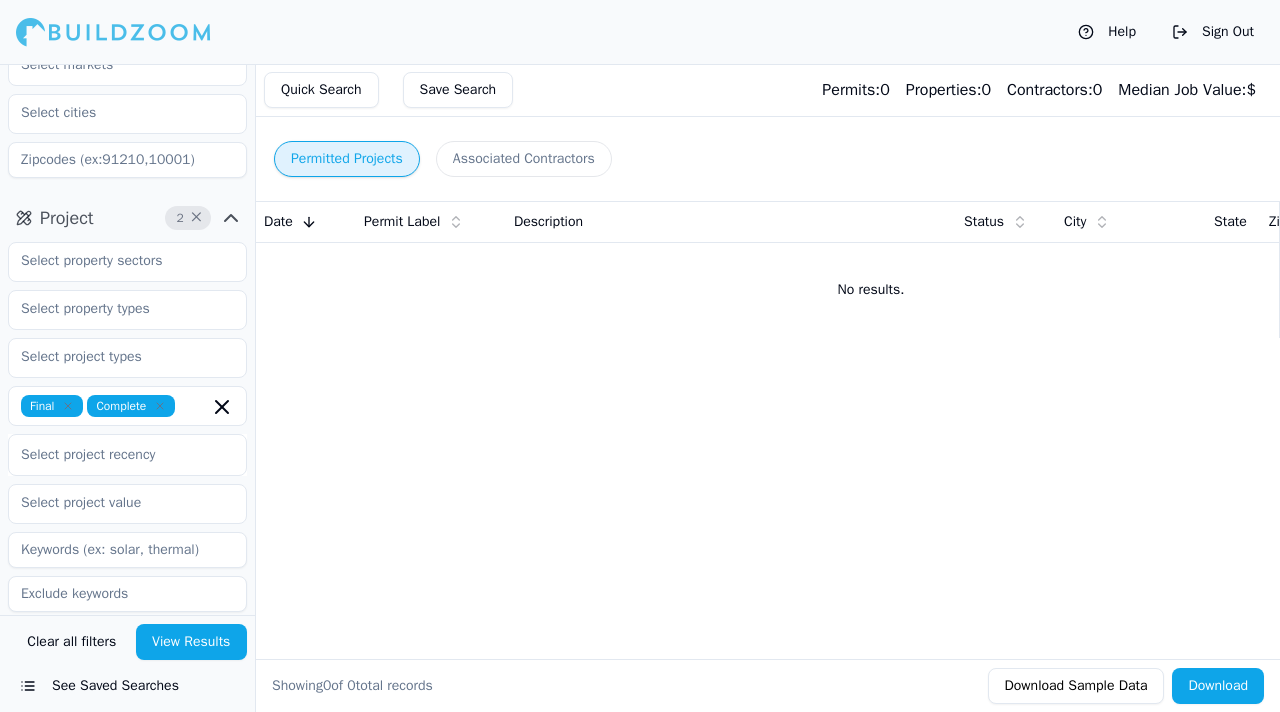 scroll, scrollTop: 95, scrollLeft: 0, axis: vertical 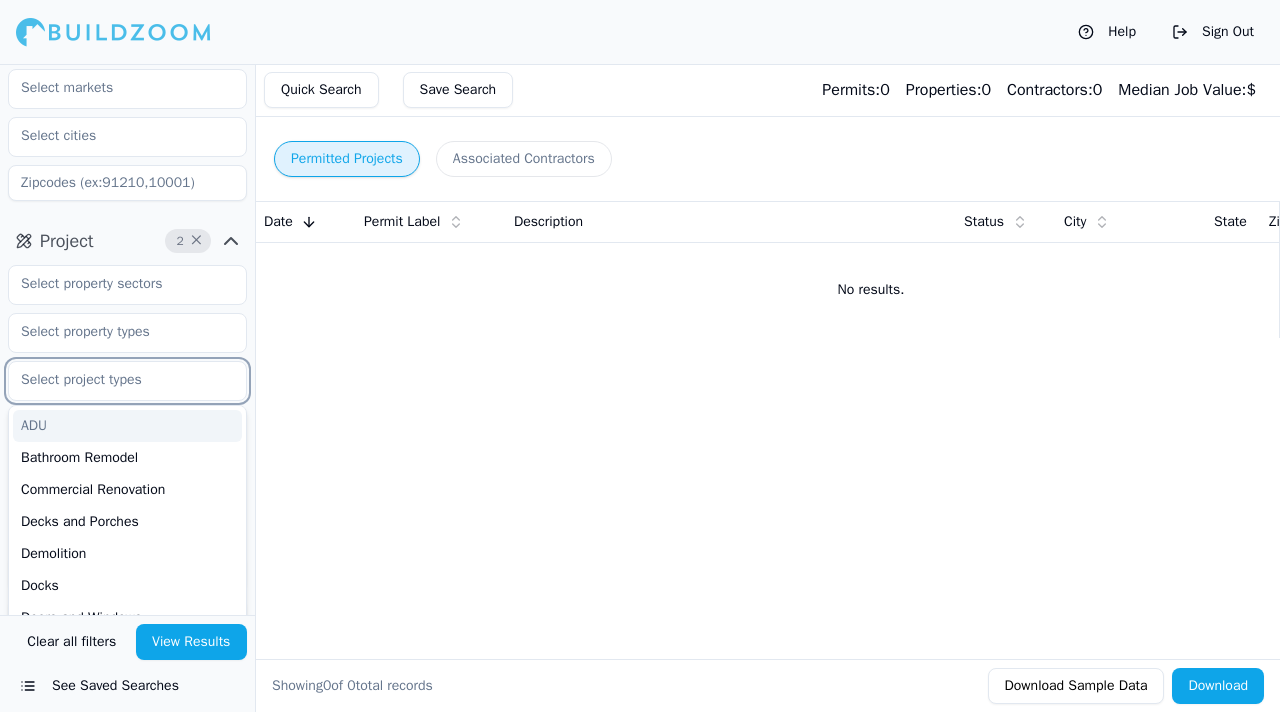 click at bounding box center [115, 380] 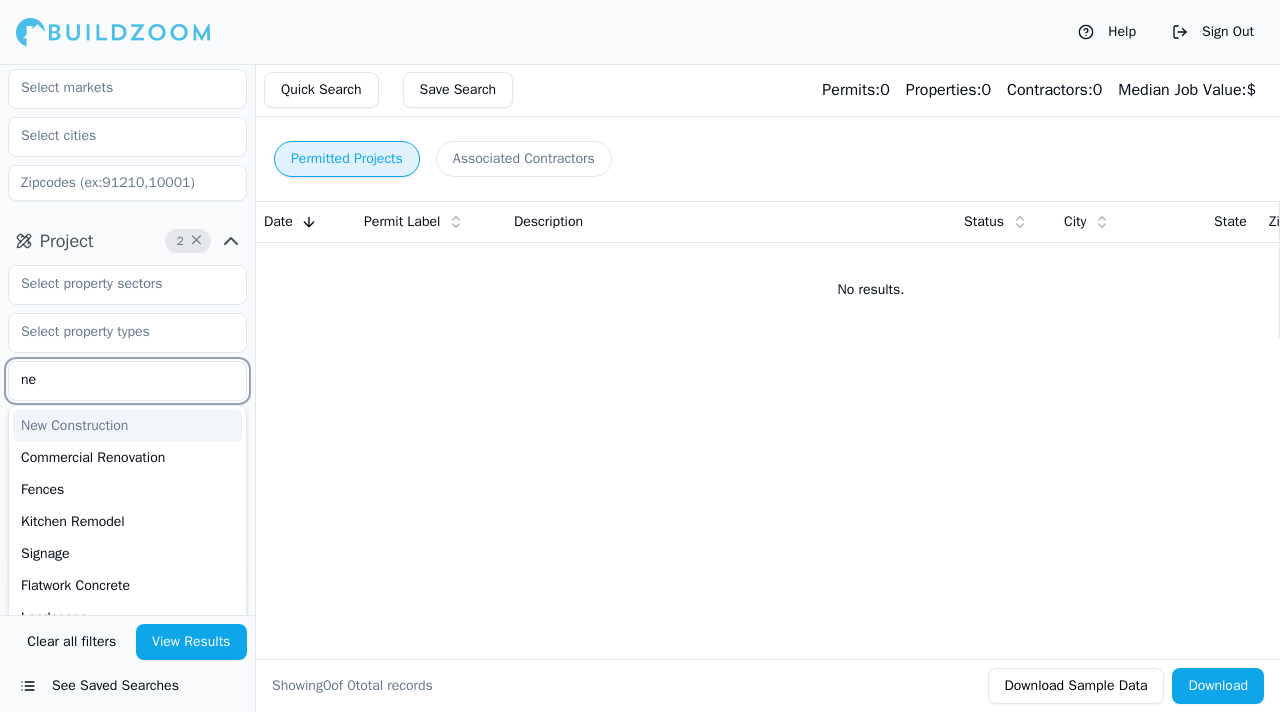 type on "new" 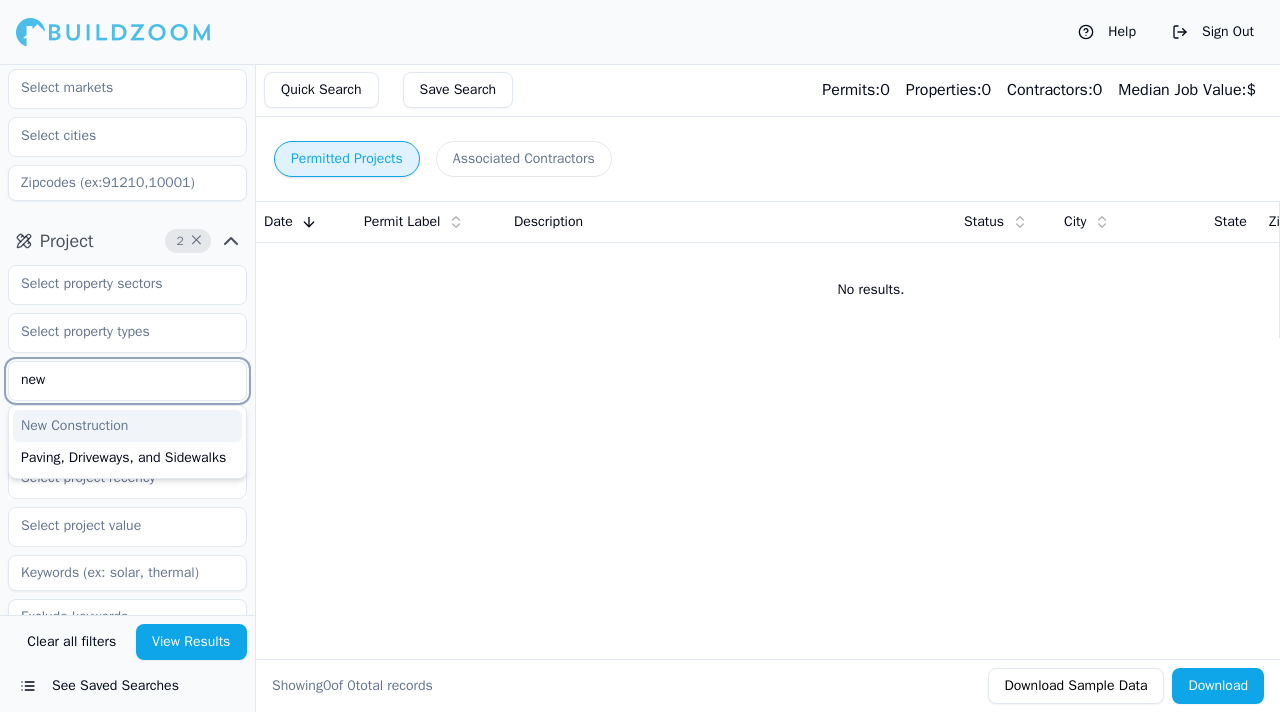 click on "New Construction" at bounding box center (127, 426) 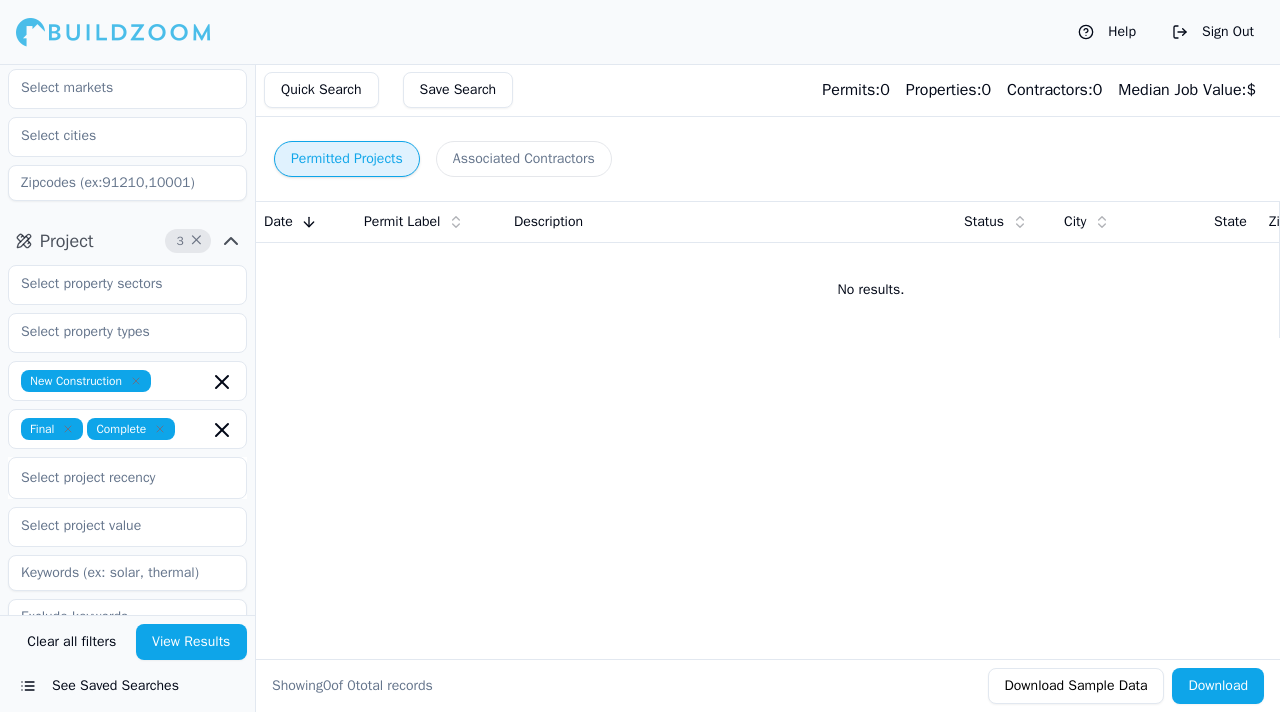click on "View Results" at bounding box center [192, 642] 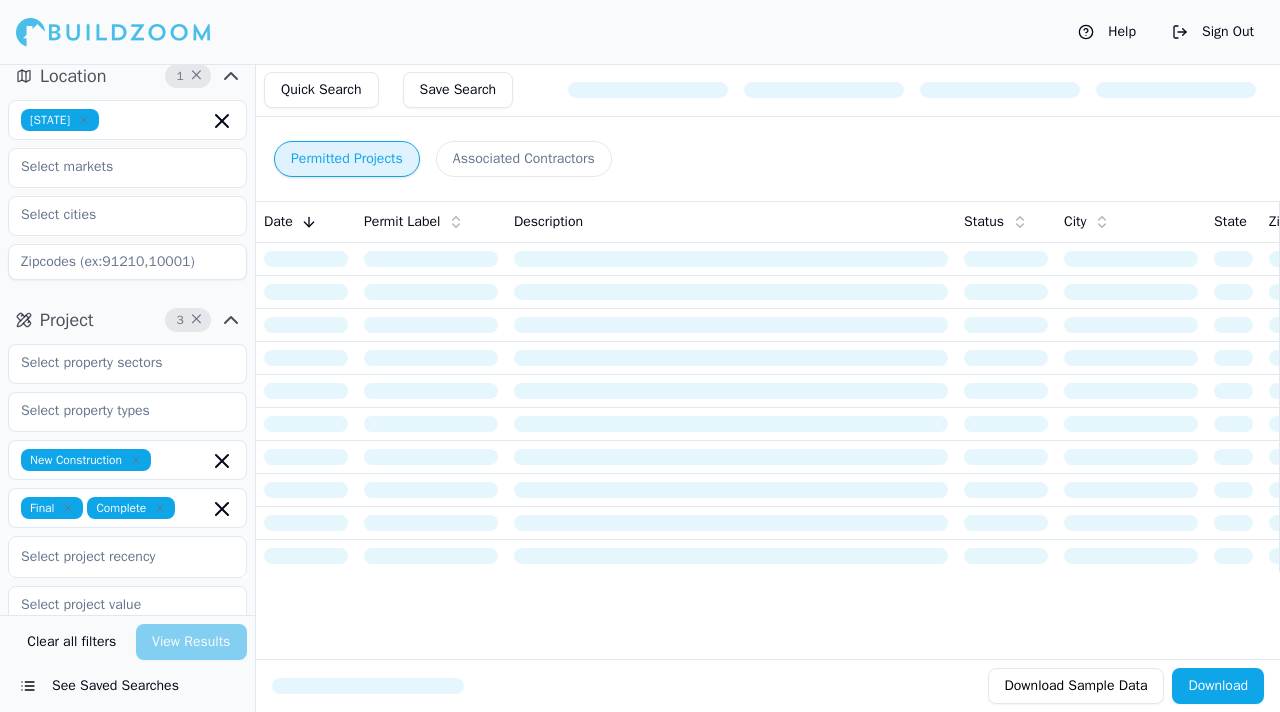 scroll, scrollTop: 14, scrollLeft: 0, axis: vertical 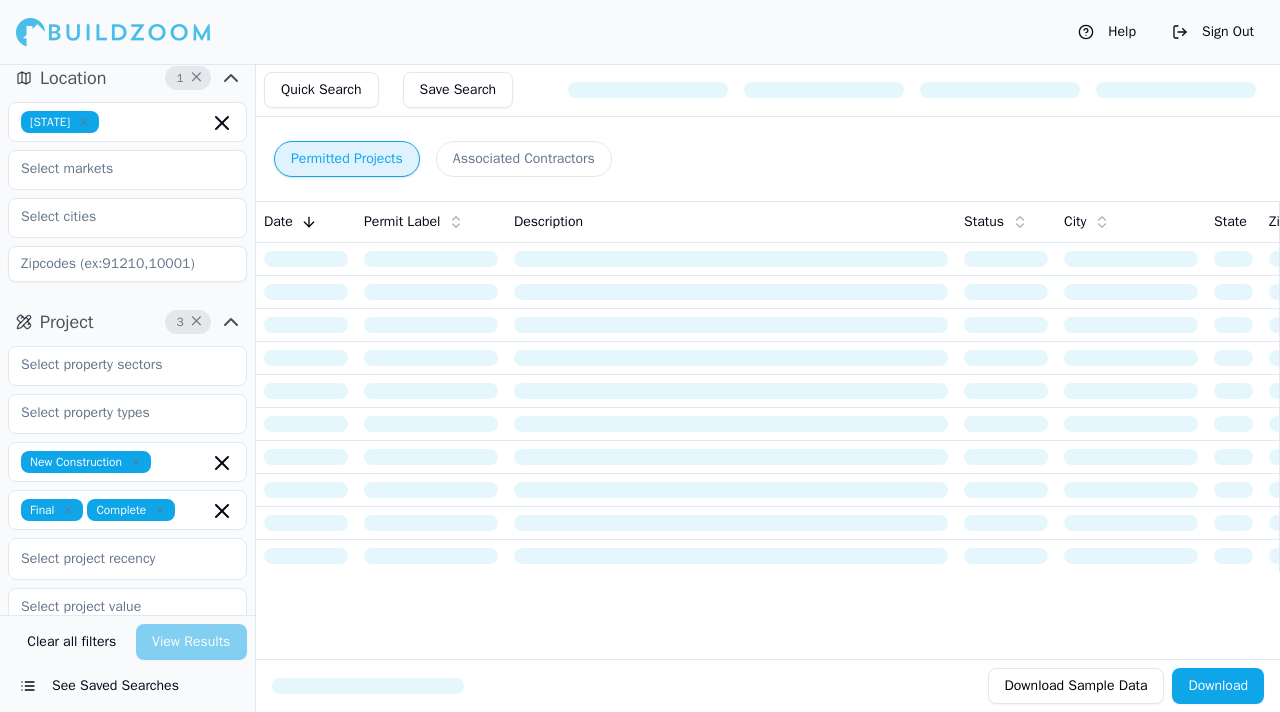 click 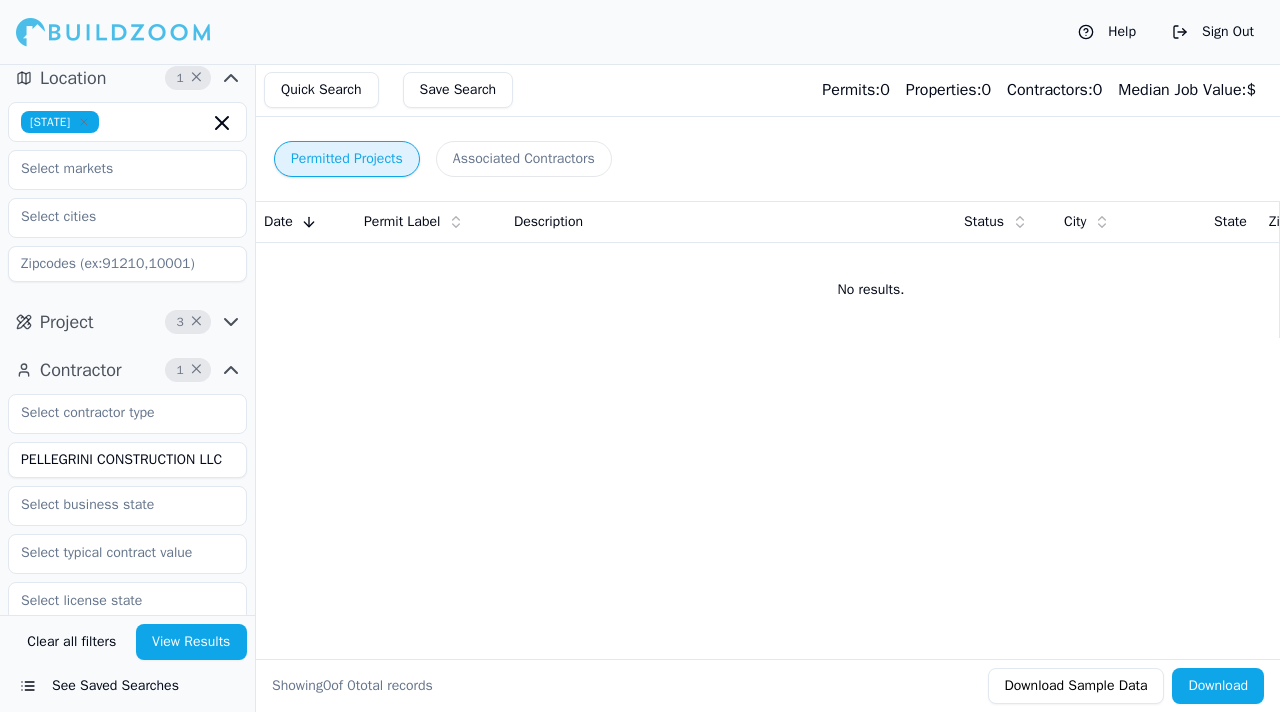click on "PELLEGRINI CONSTRUCTION LLC" at bounding box center [127, 460] 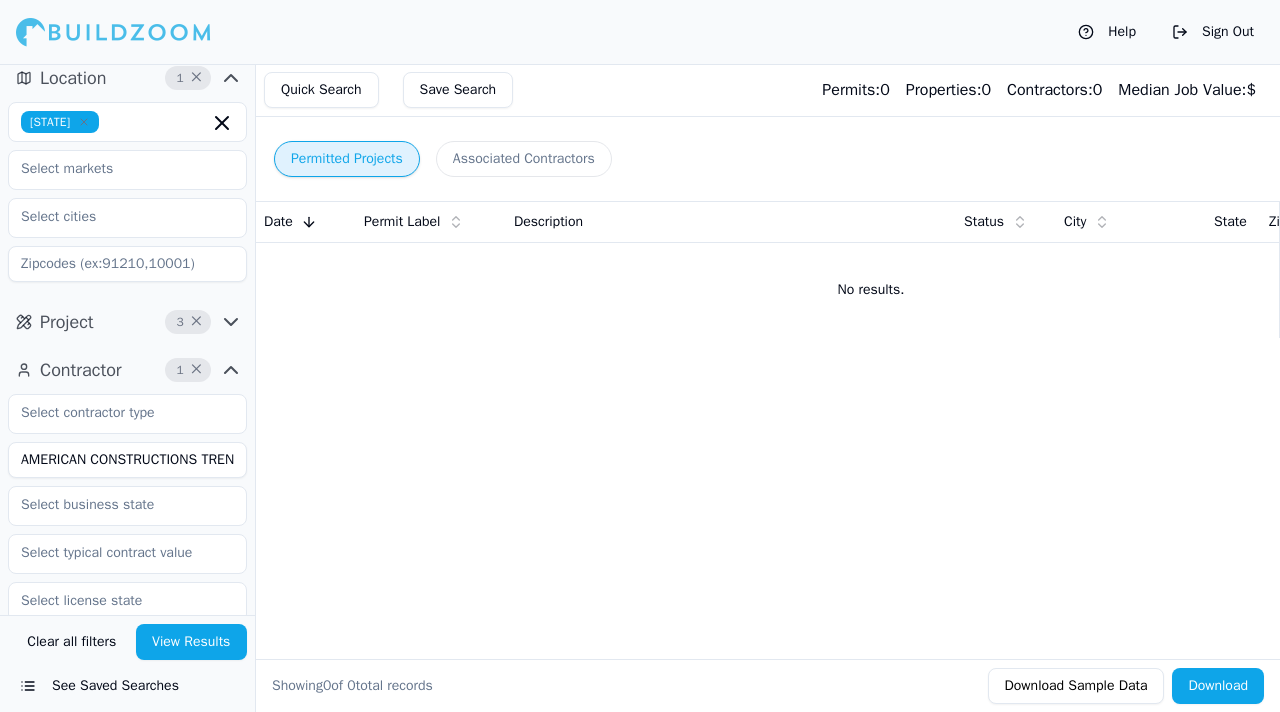 scroll, scrollTop: 0, scrollLeft: 68, axis: horizontal 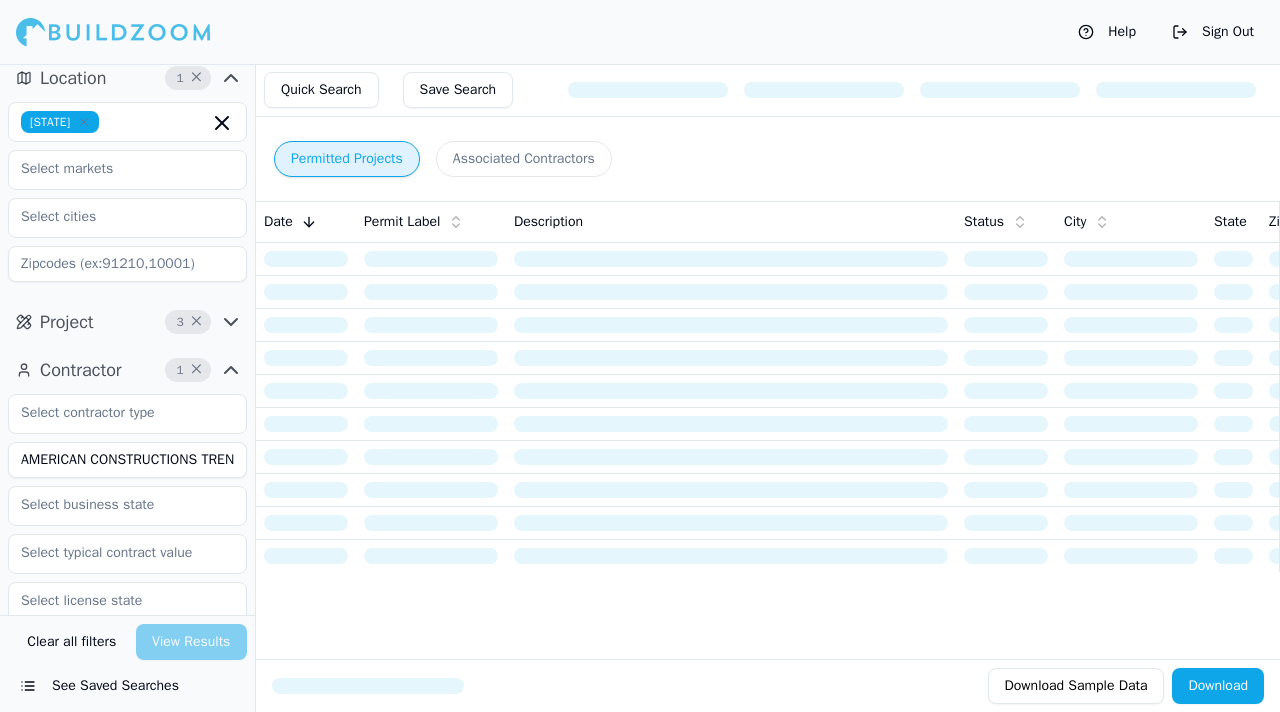 click 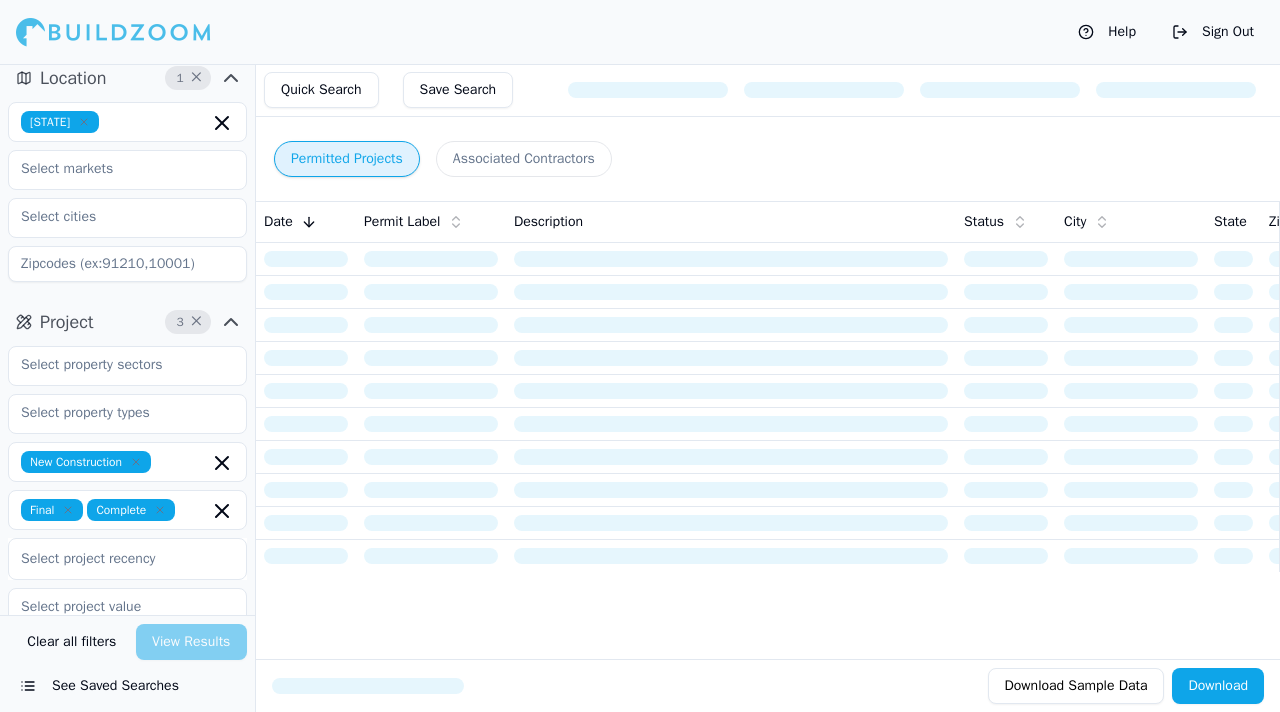 click 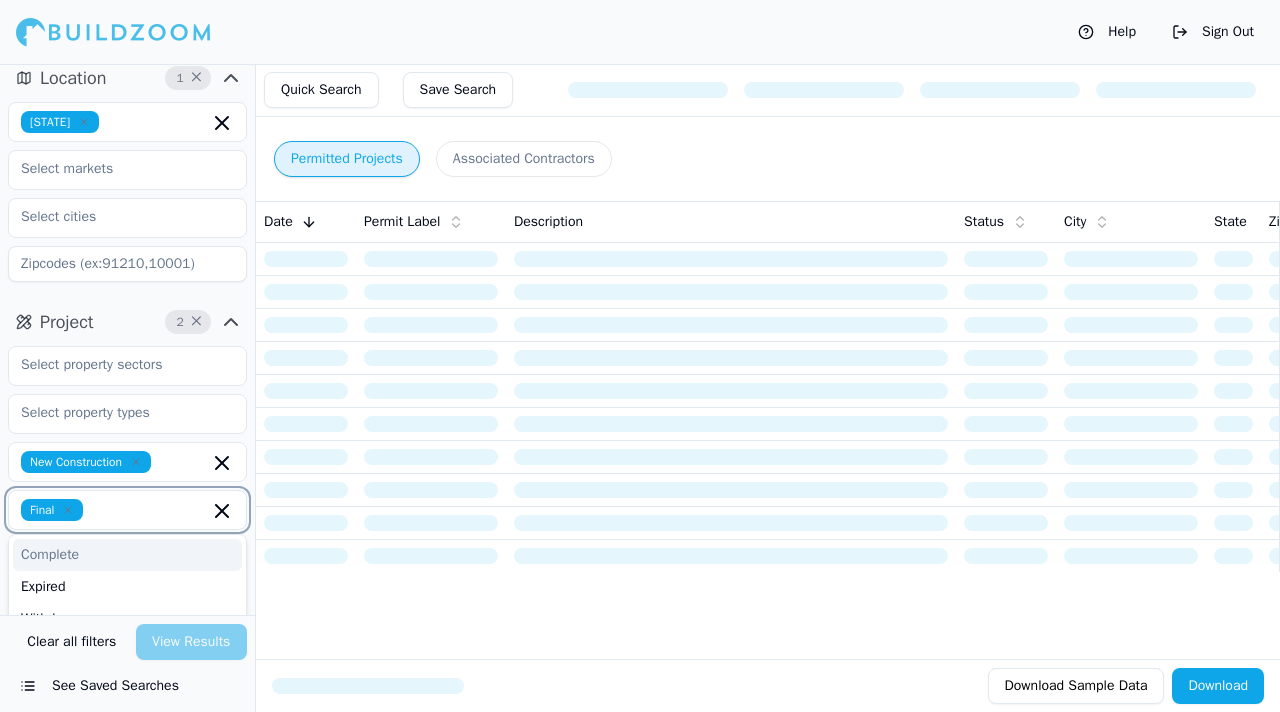 click 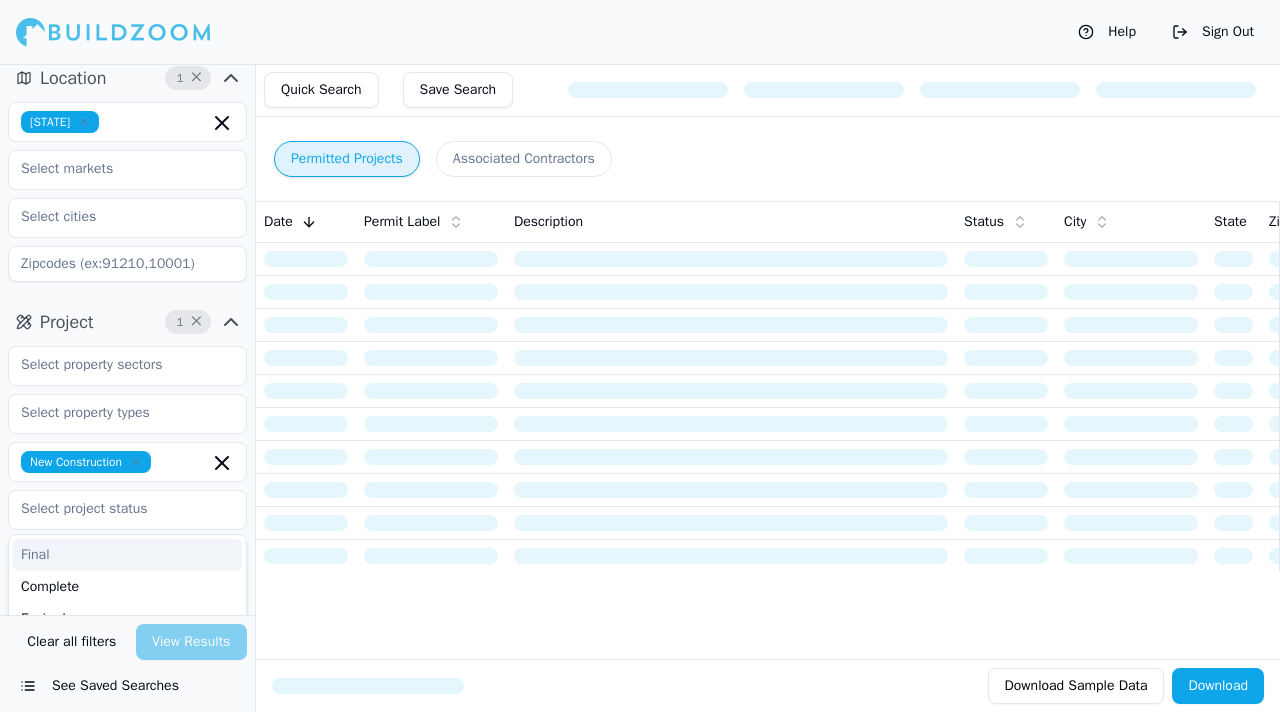 click on "Project 1 ×" at bounding box center [127, 322] 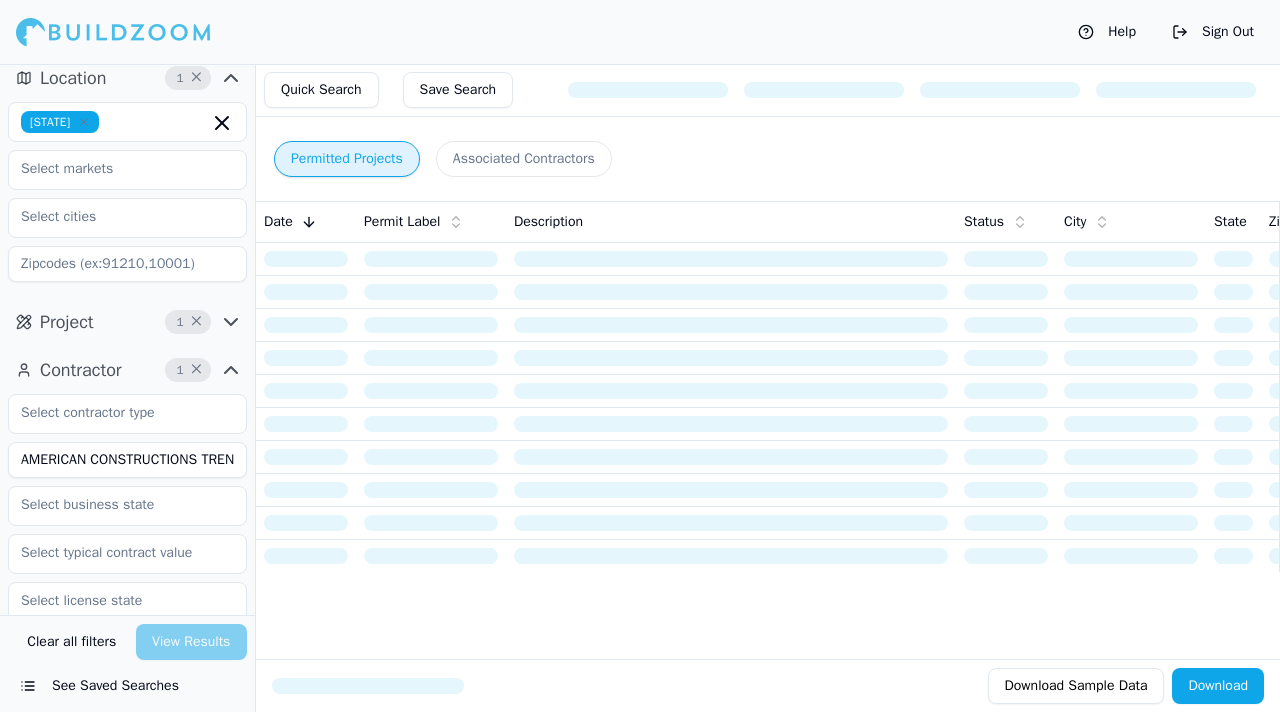 click on "Clear all filters View Results" at bounding box center (127, 642) 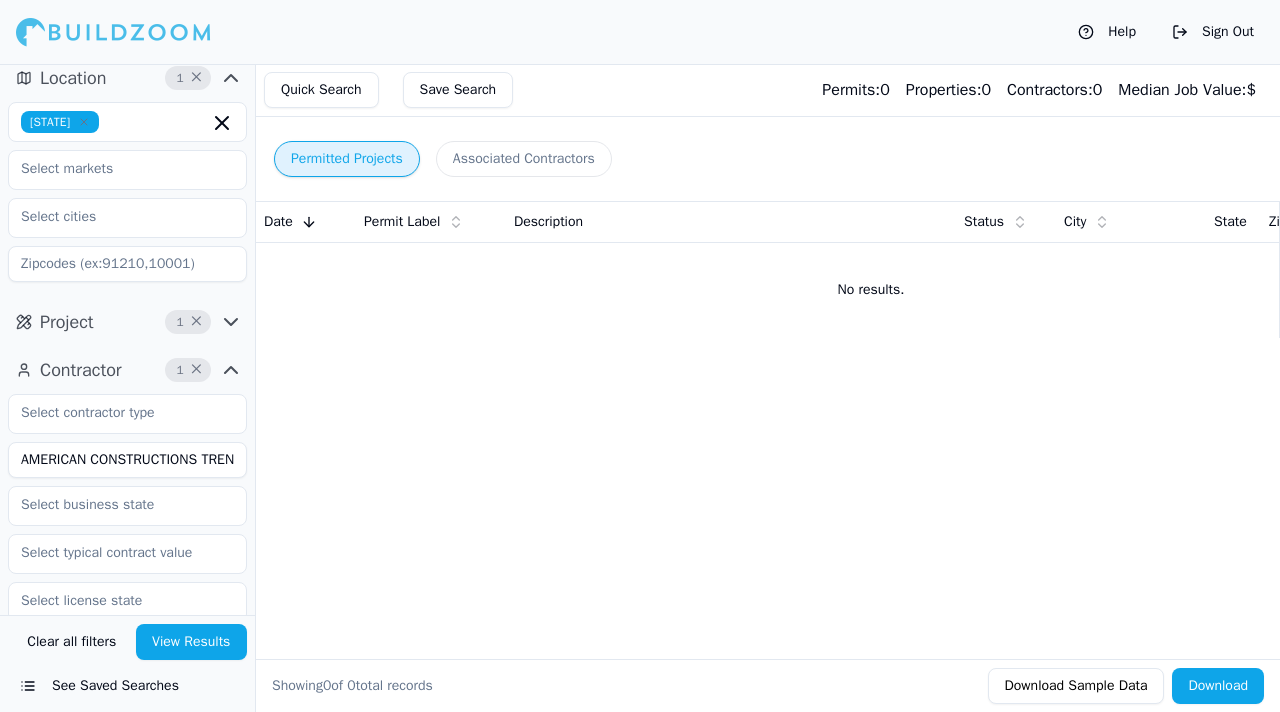 click on "View Results" at bounding box center (192, 642) 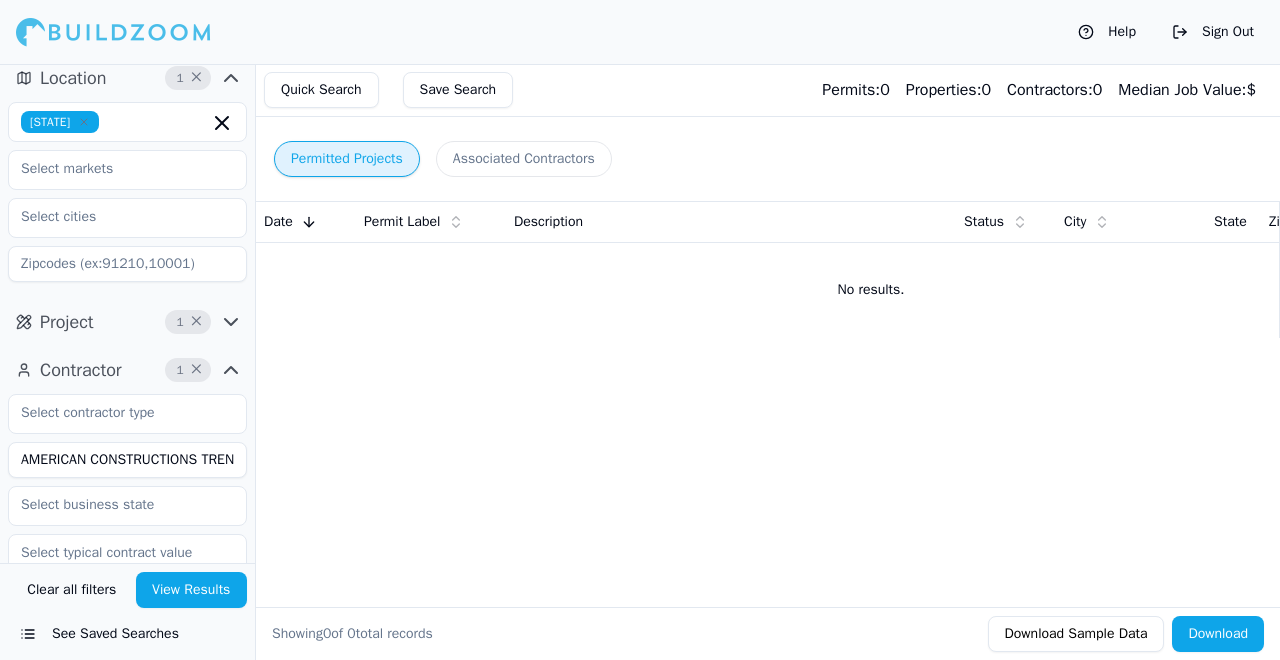 click 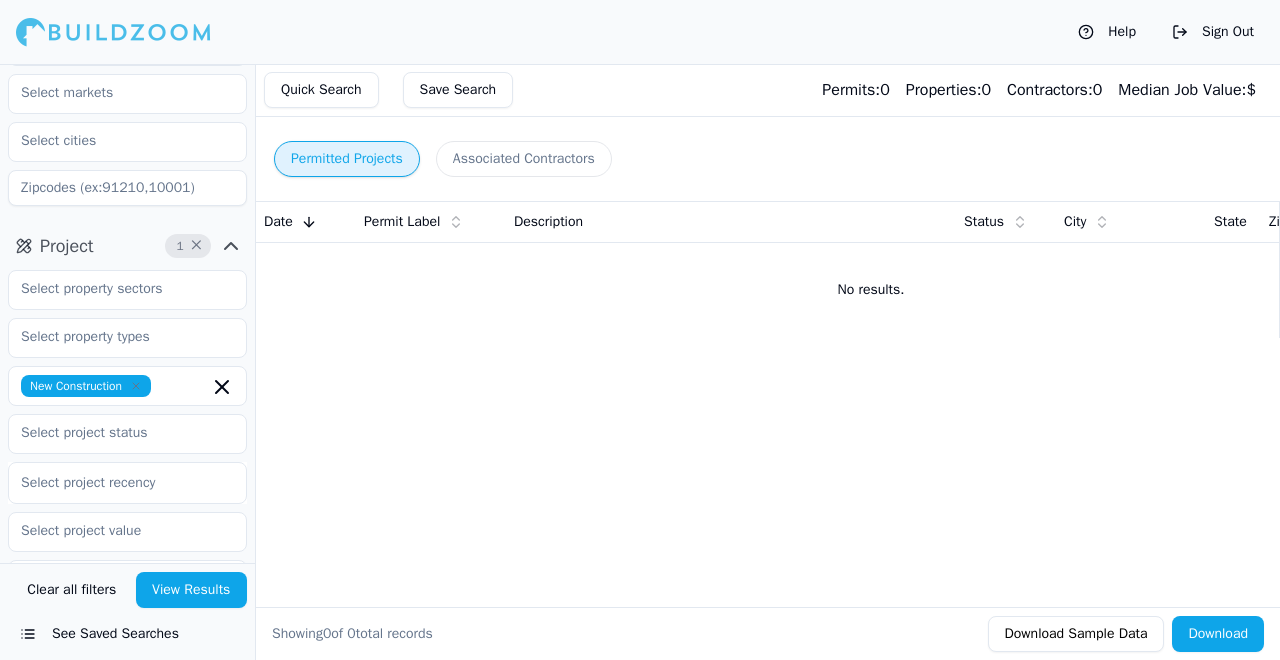 scroll, scrollTop: 166, scrollLeft: 0, axis: vertical 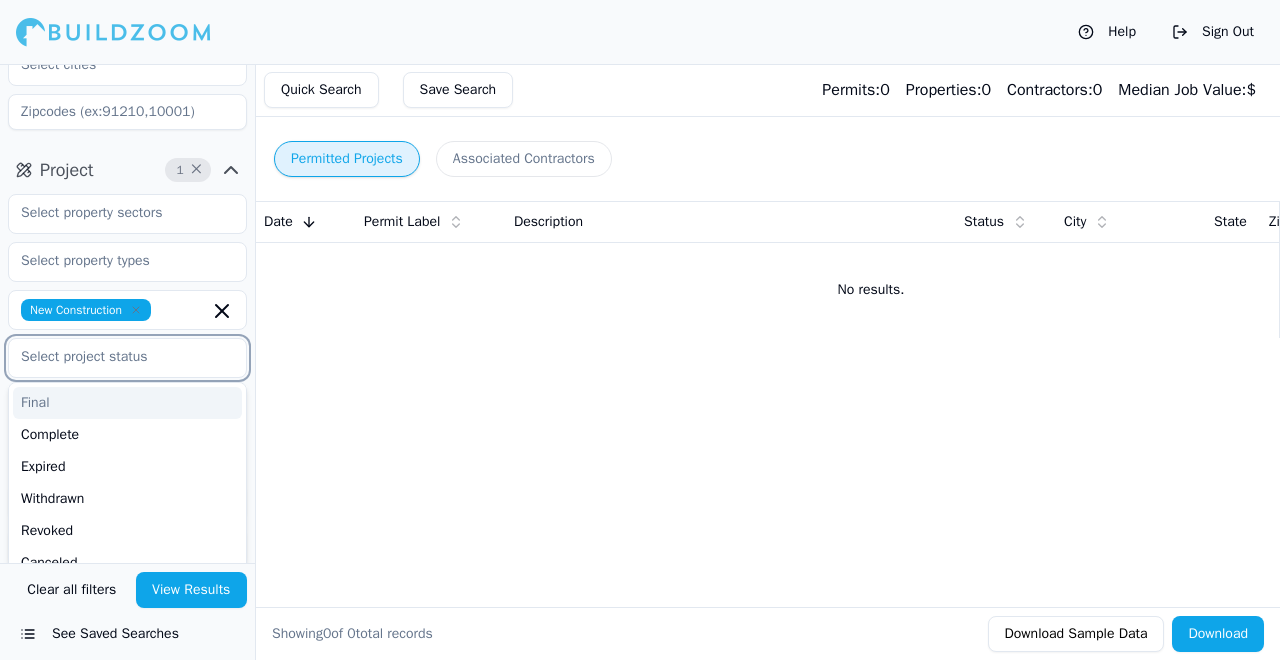 click at bounding box center [115, 357] 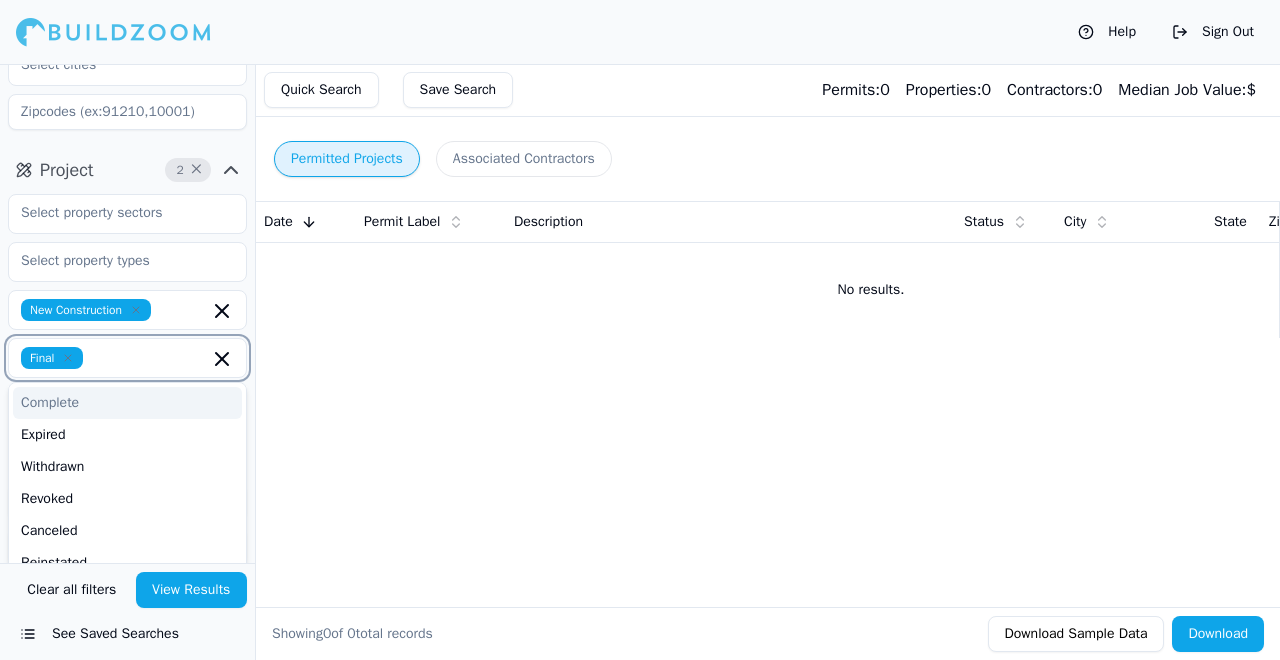 click on "Complete" at bounding box center [127, 403] 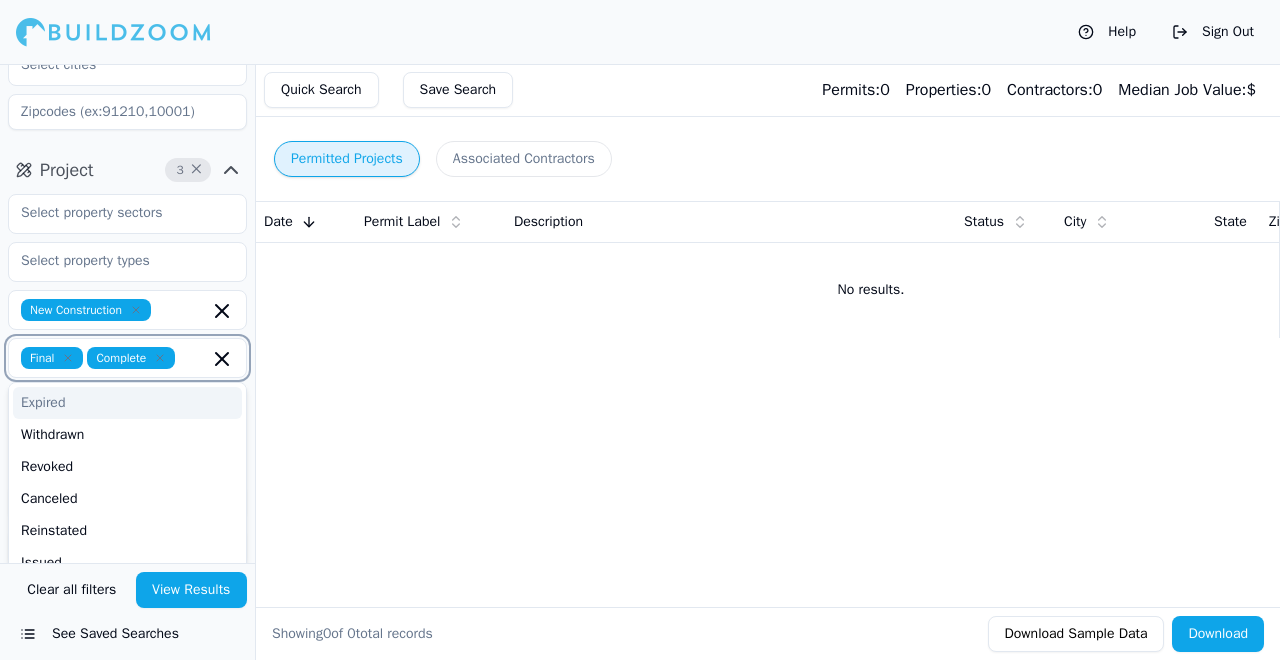 click 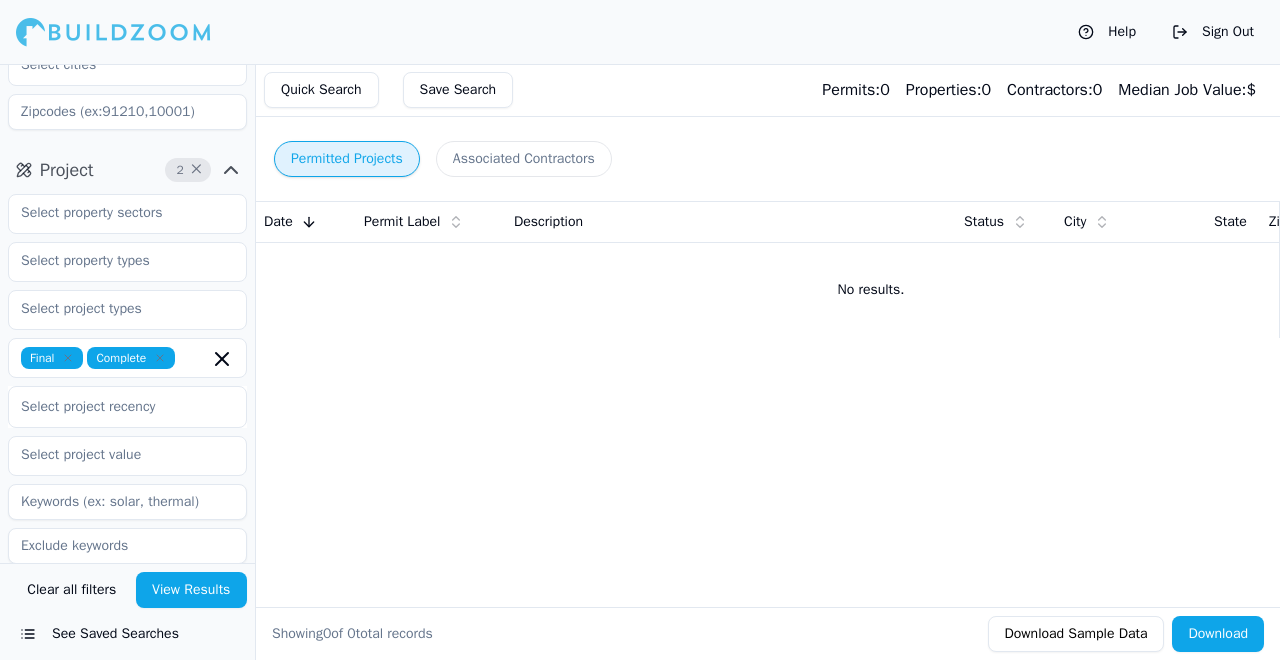 click on "Project 2 ×" at bounding box center [127, 170] 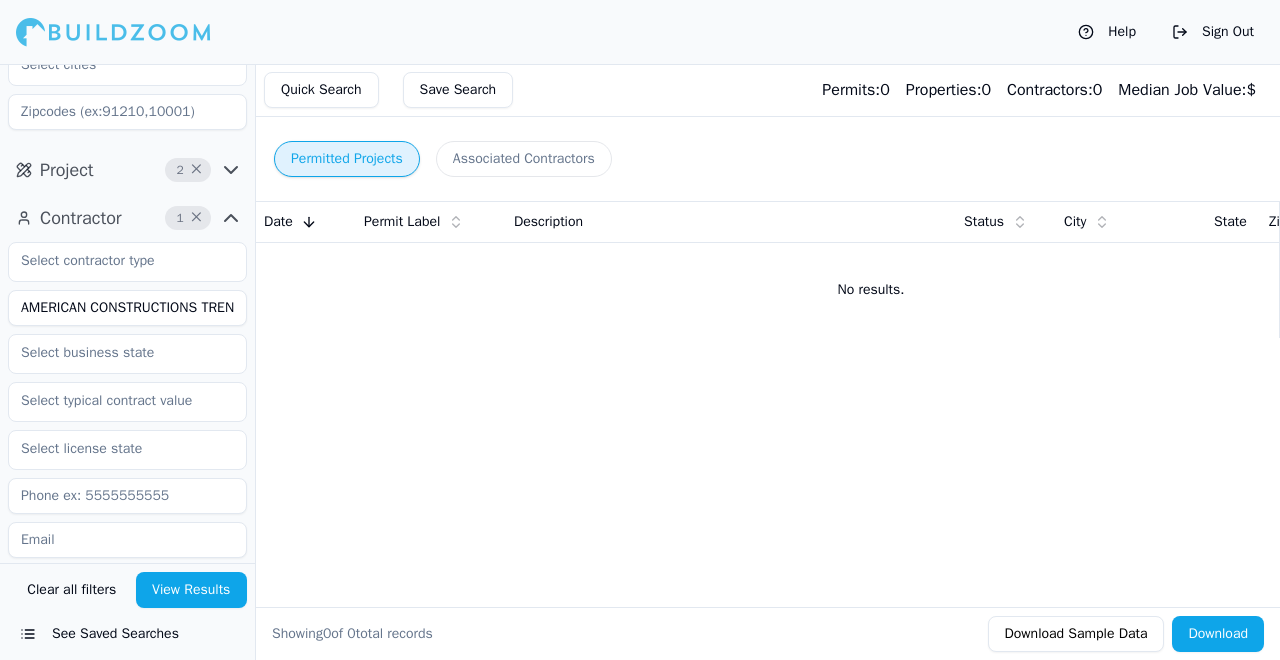 click on "AMERICAN CONSTRUCTIONS TRENDS LLC" at bounding box center [127, 308] 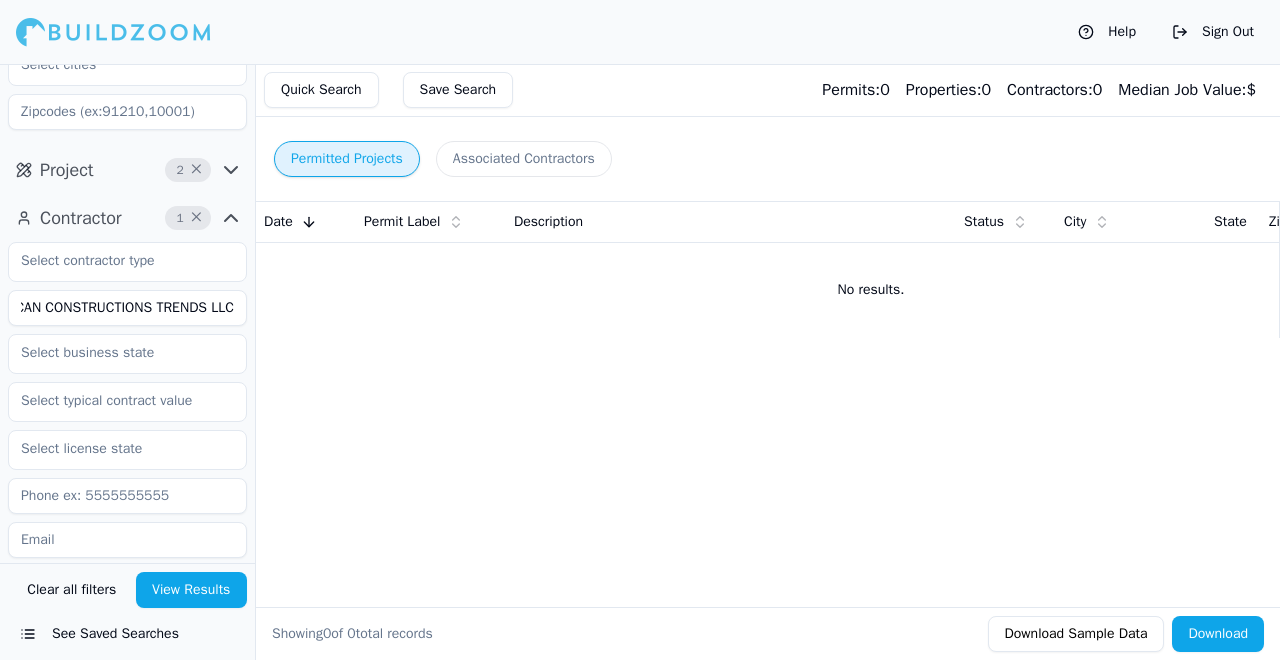drag, startPoint x: 22, startPoint y: 304, endPoint x: 269, endPoint y: 306, distance: 247.0081 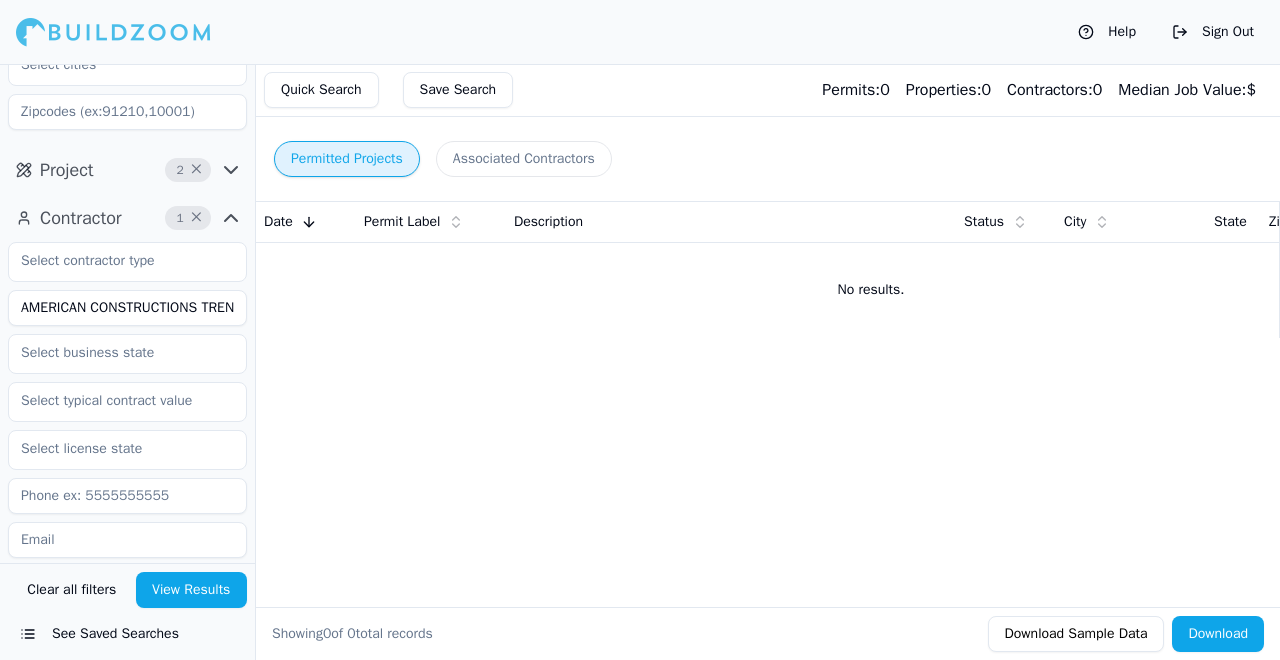 click on "View Results" at bounding box center (192, 590) 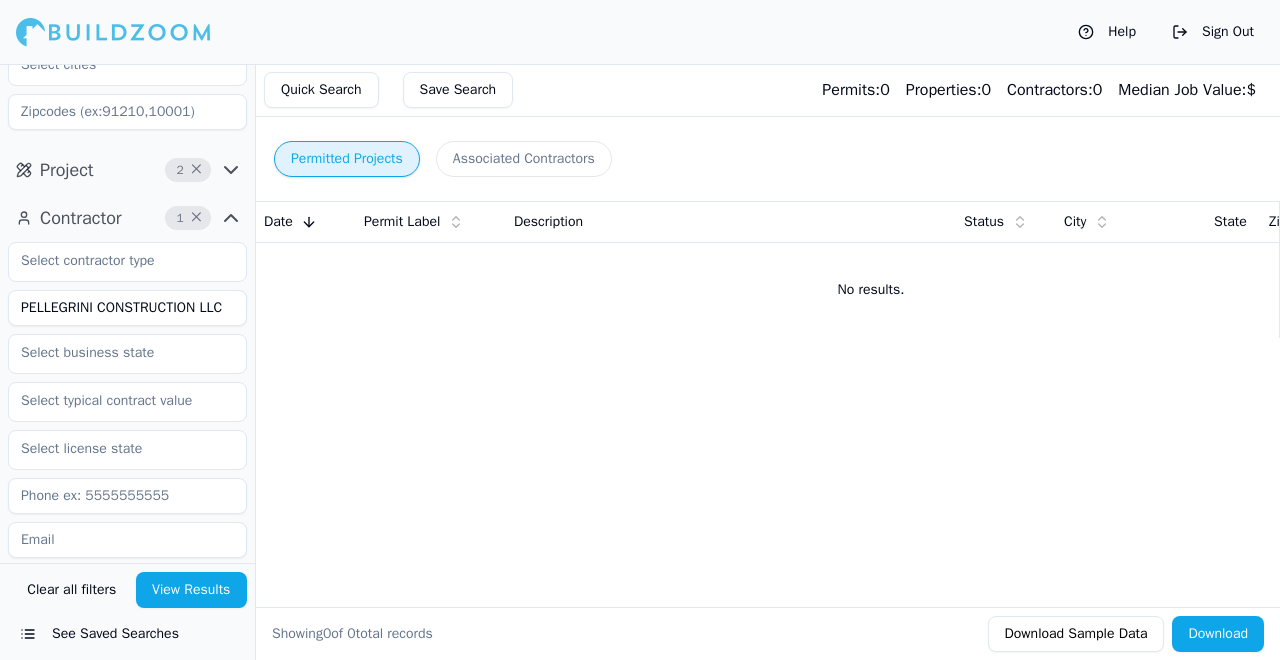 scroll, scrollTop: 0, scrollLeft: 7, axis: horizontal 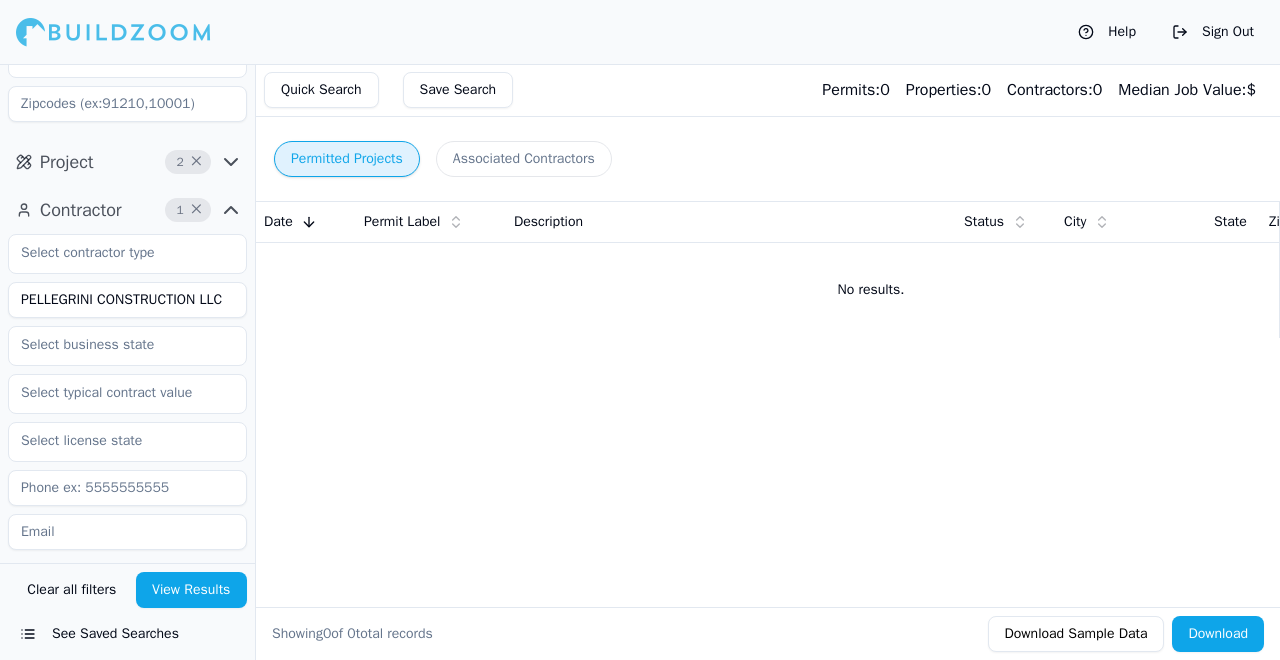 click on "×" at bounding box center [198, 162] 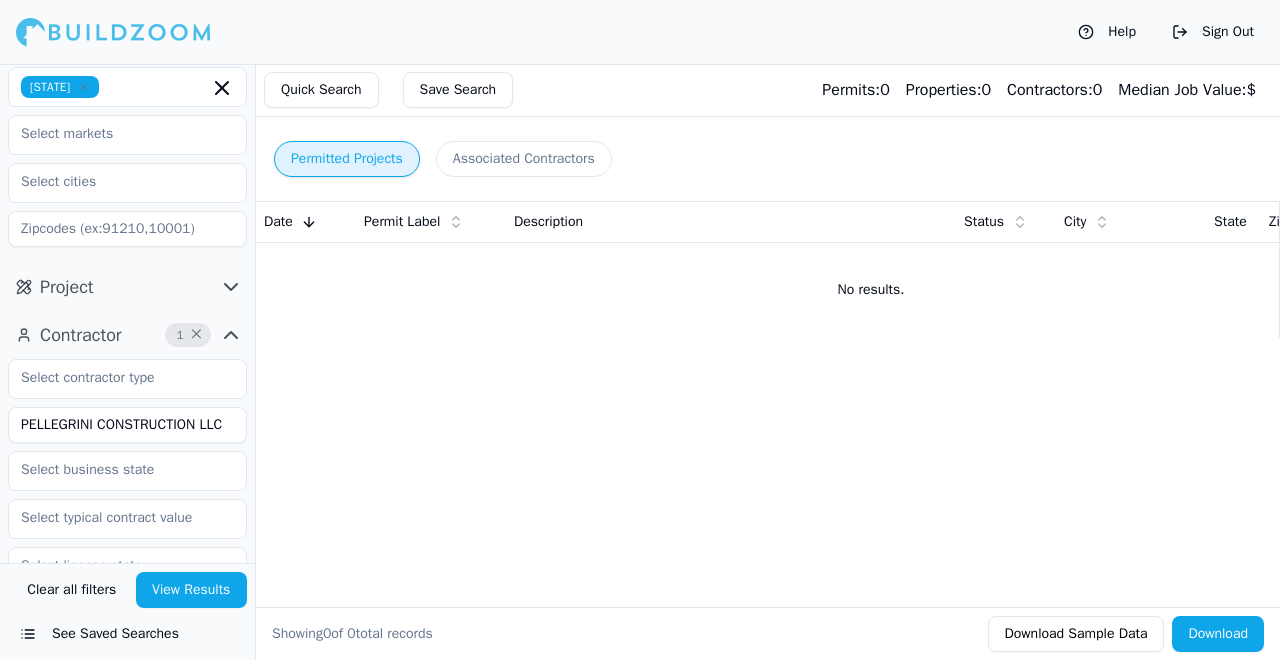 scroll, scrollTop: 7, scrollLeft: 0, axis: vertical 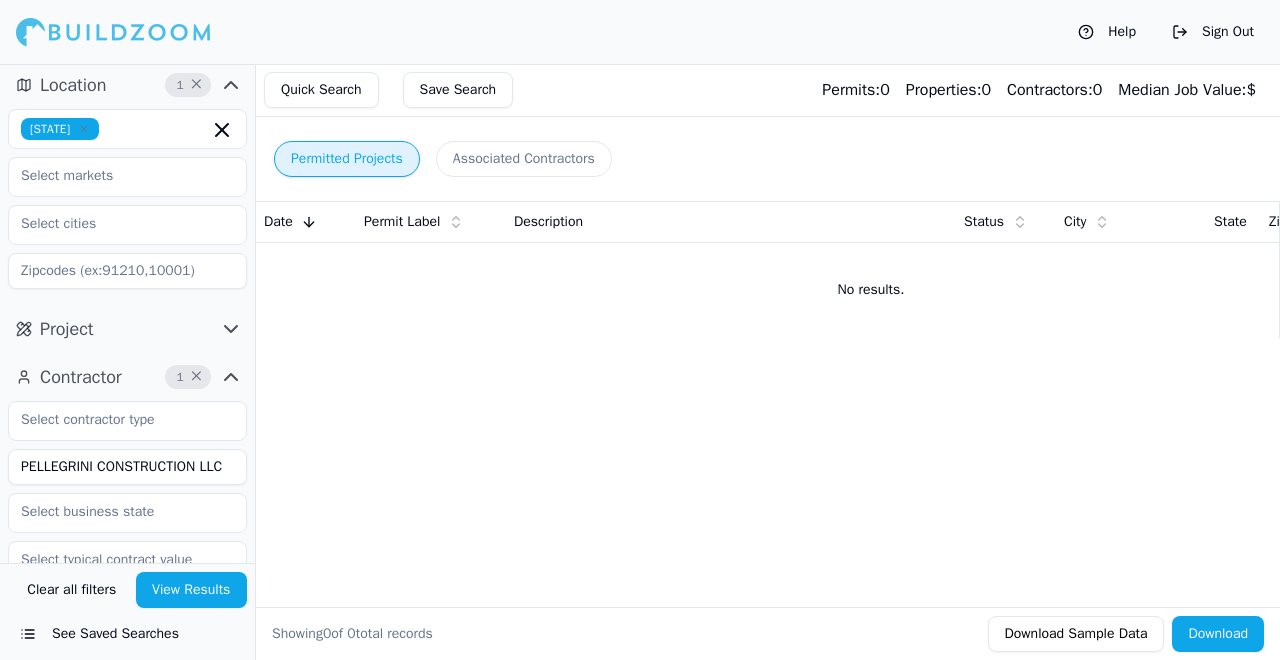 click on "×" at bounding box center [198, 85] 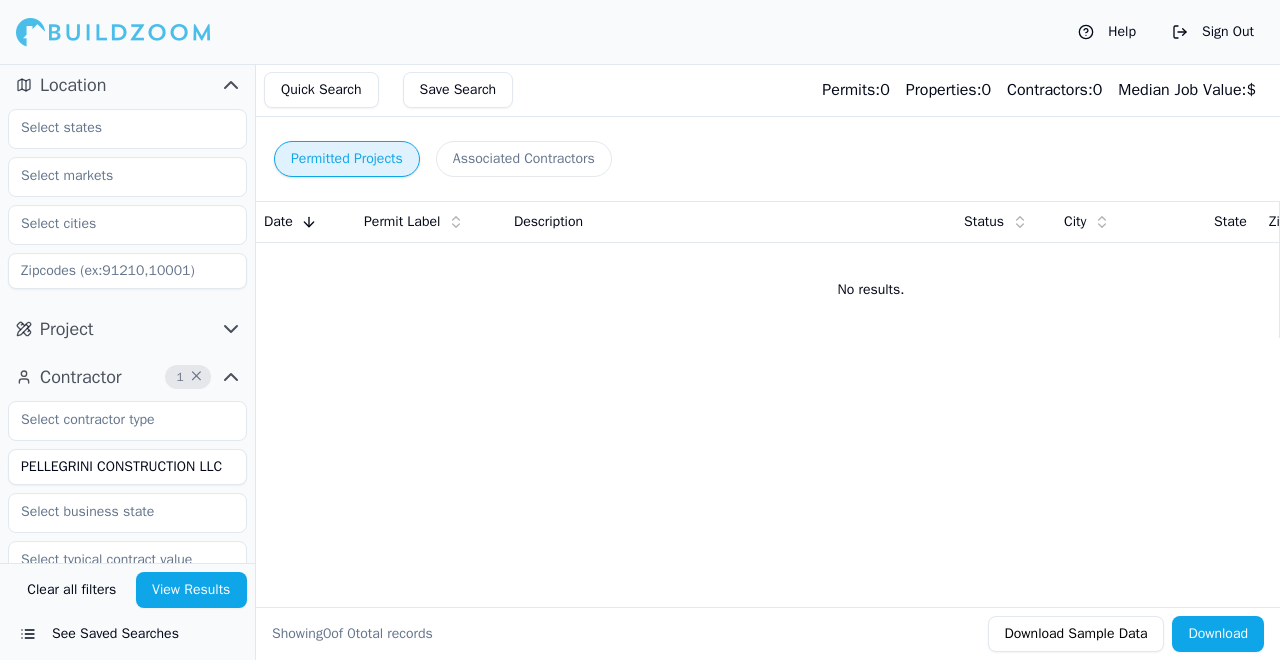click on "View Results" at bounding box center (192, 590) 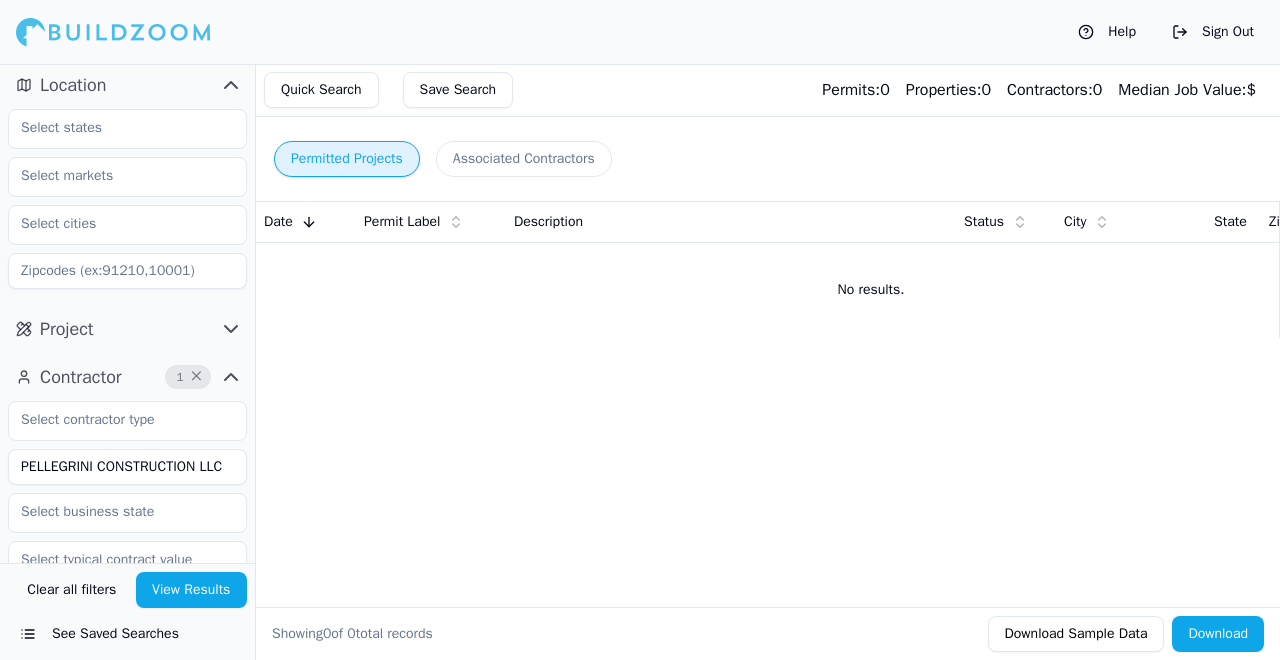 click on "PELLEGRINI CONSTRUCTION LLC" at bounding box center (127, 467) 